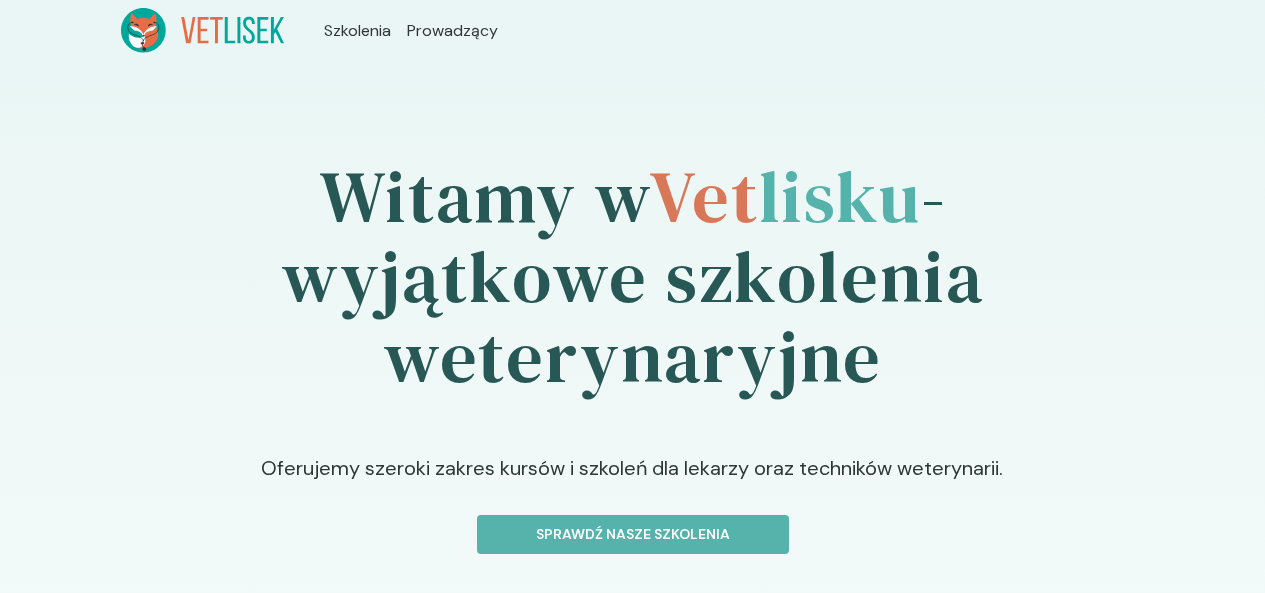 scroll, scrollTop: 0, scrollLeft: 0, axis: both 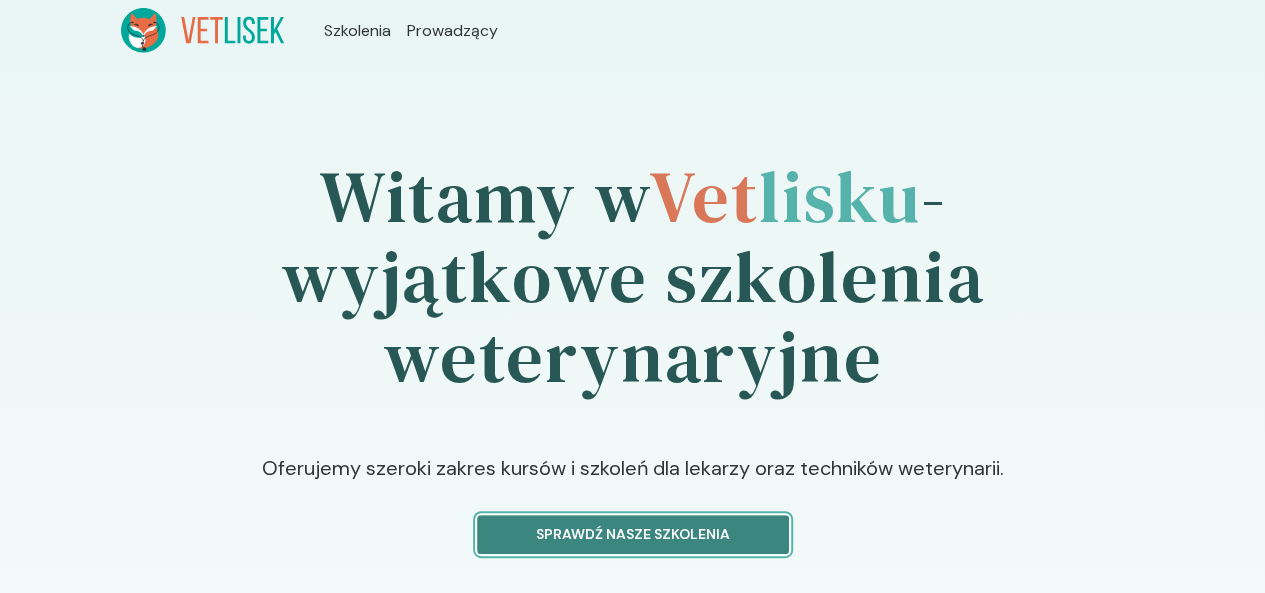 click on "Sprawdź nasze szkolenia" at bounding box center [633, 534] 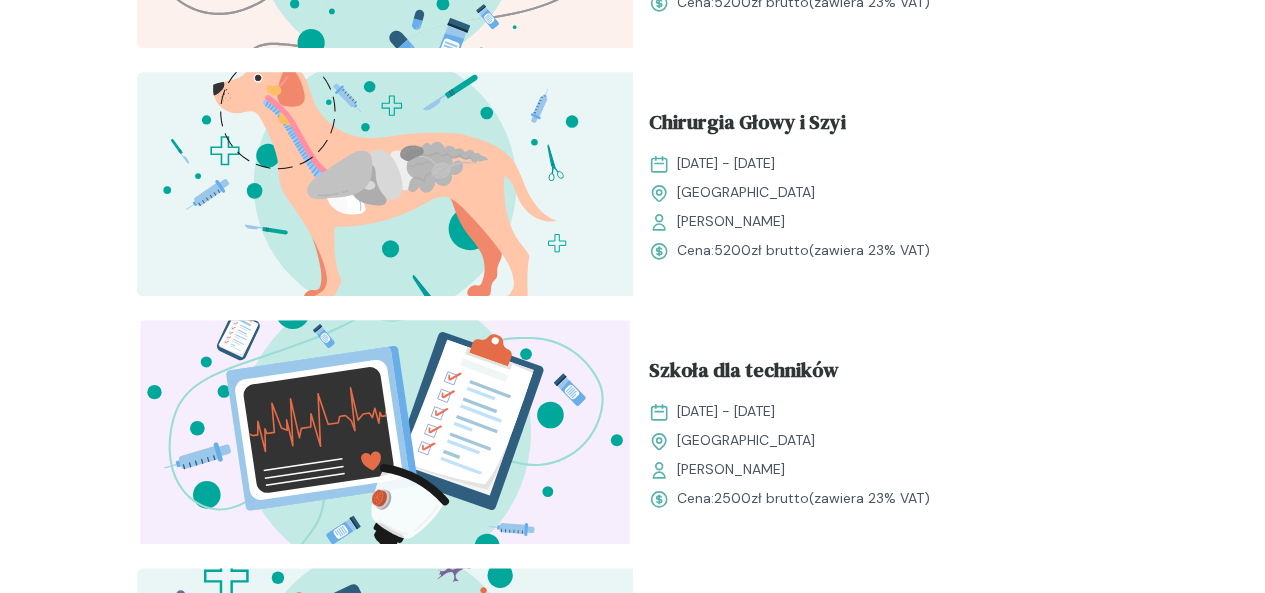 scroll, scrollTop: 1177, scrollLeft: 0, axis: vertical 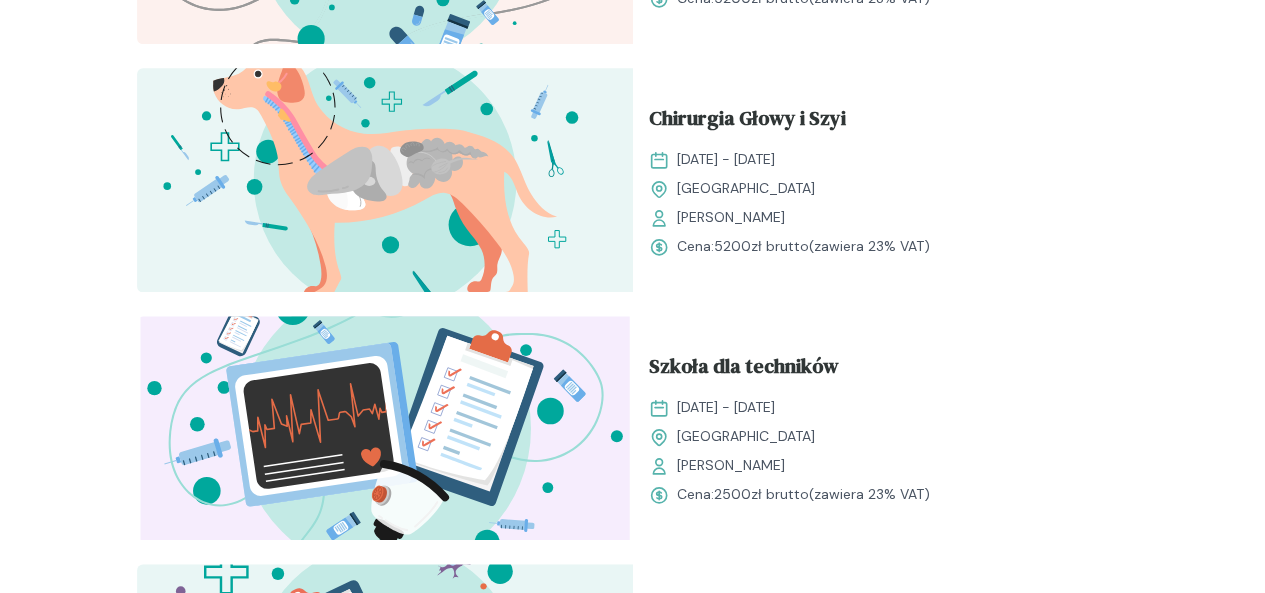 click on "USG Jamy Brzusznej" at bounding box center [738, 856] 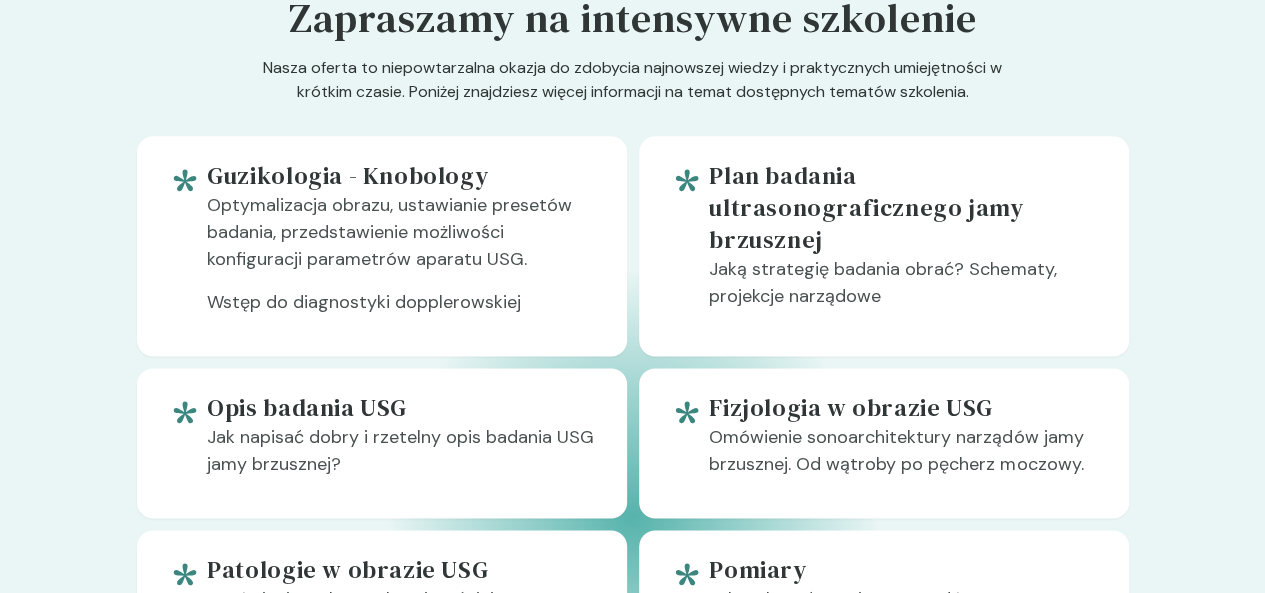 scroll, scrollTop: 0, scrollLeft: 0, axis: both 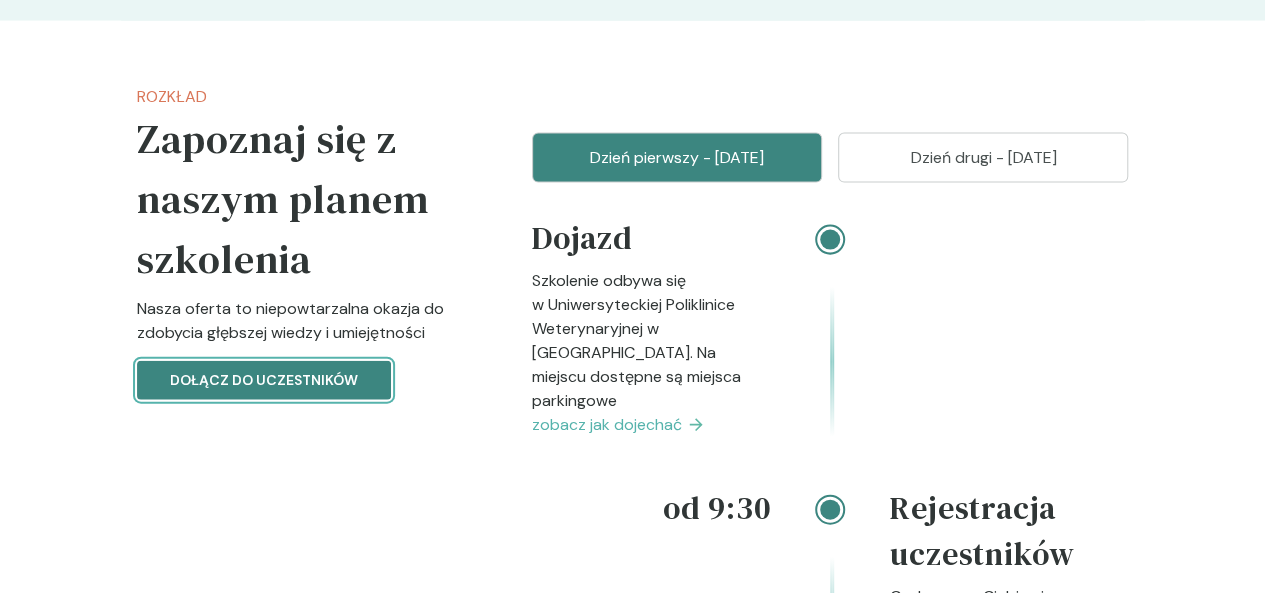 click on "Dołącz do uczestników" at bounding box center (264, 380) 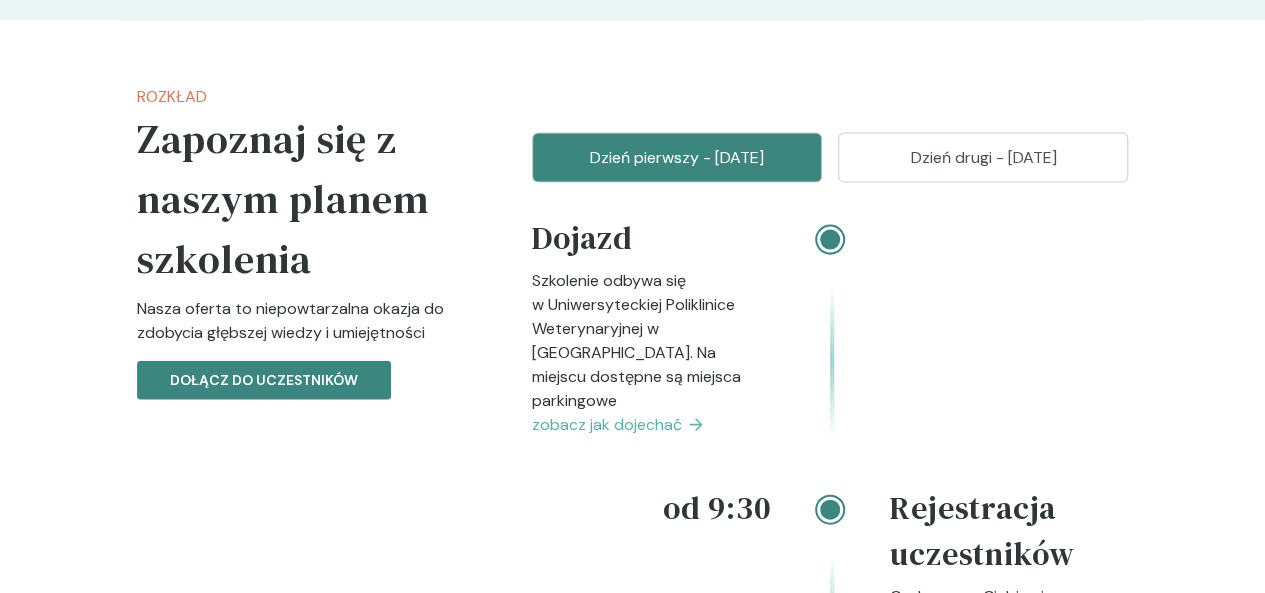 scroll, scrollTop: 0, scrollLeft: 0, axis: both 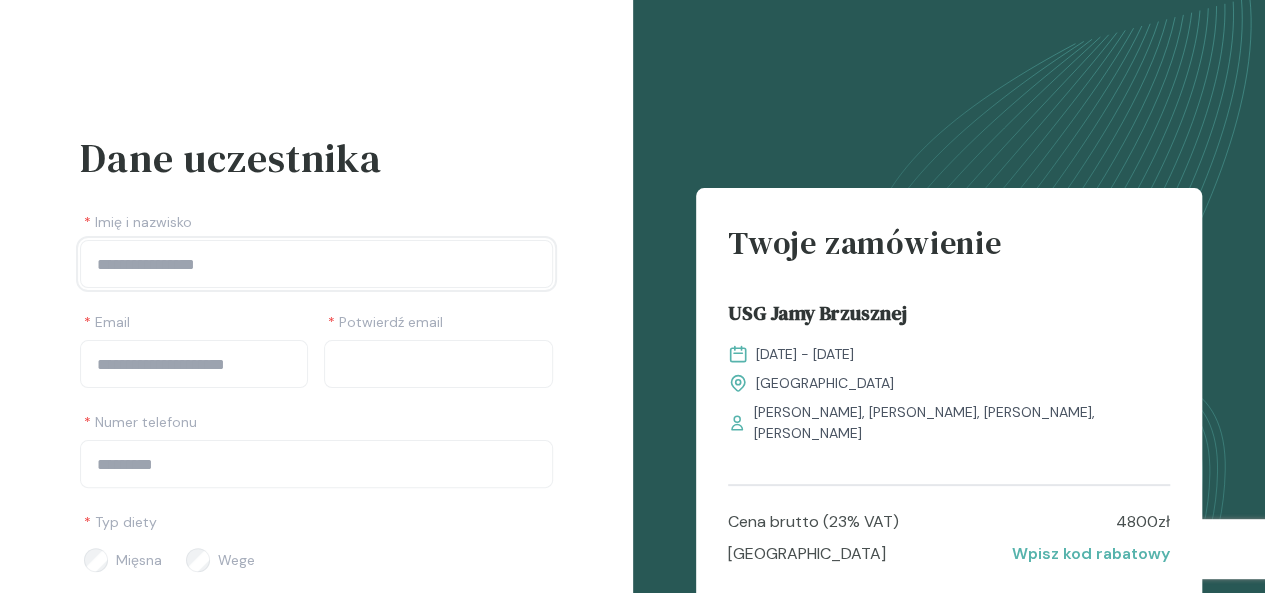 click at bounding box center (316, 264) 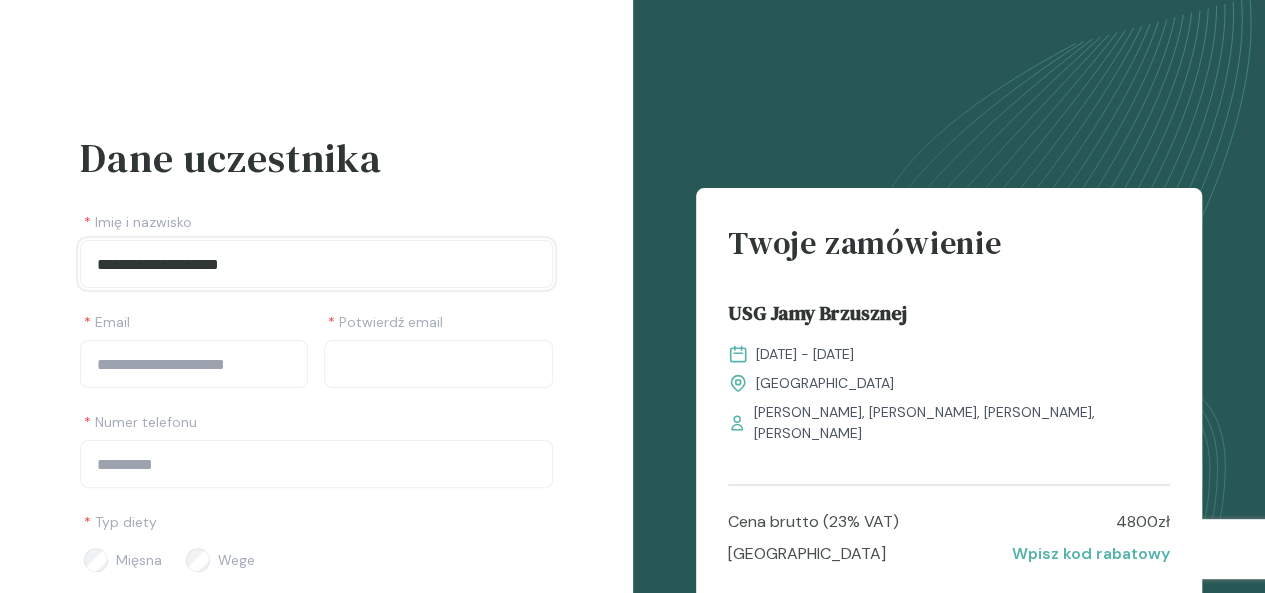 type on "**********" 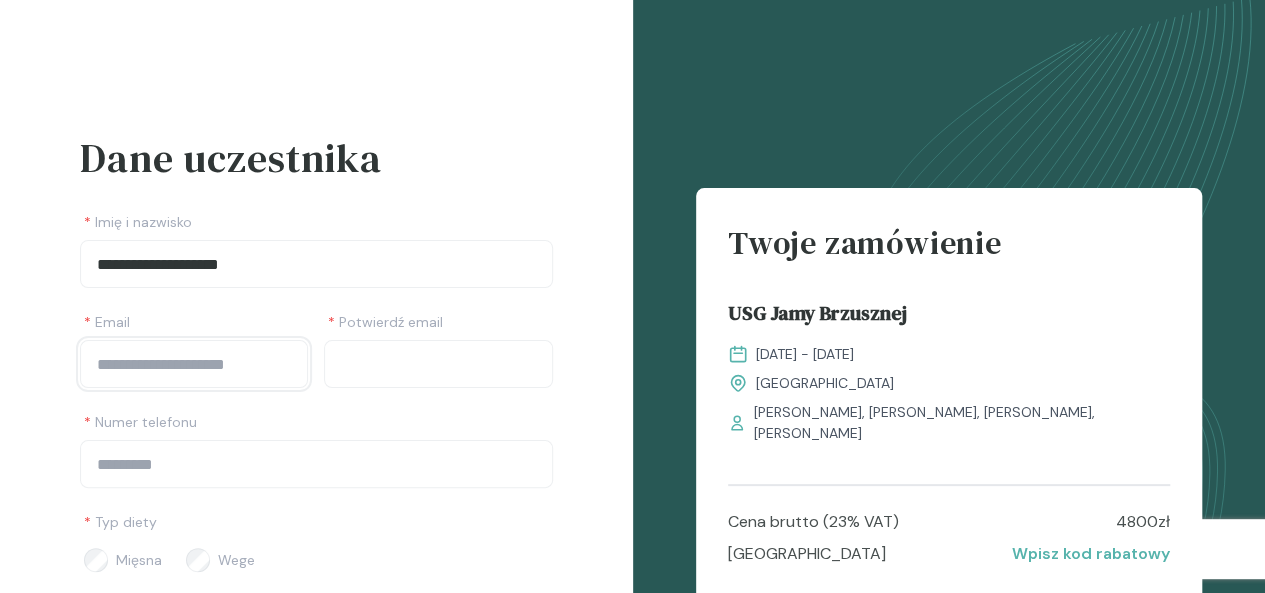 click at bounding box center [194, 364] 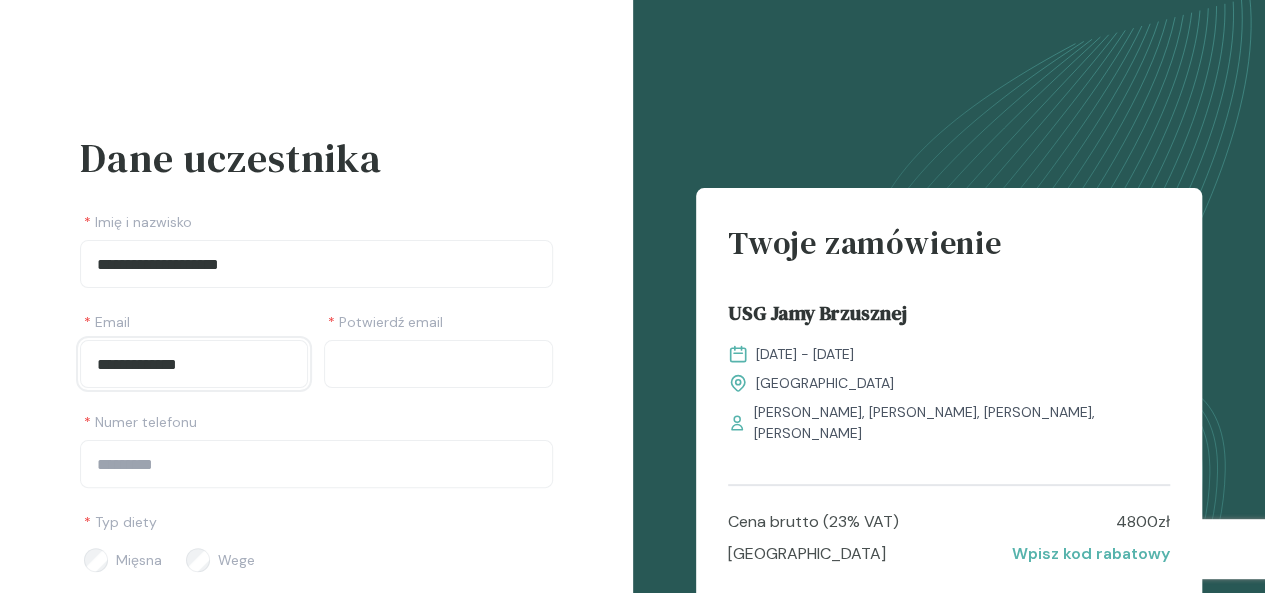 type on "**********" 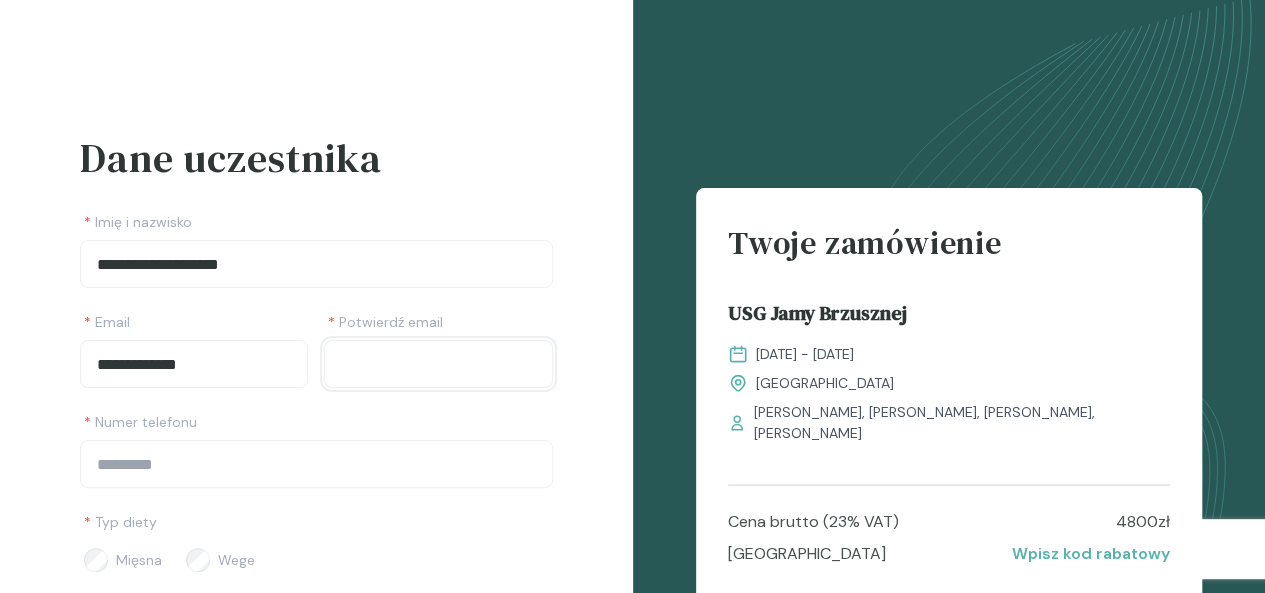 click at bounding box center [438, 364] 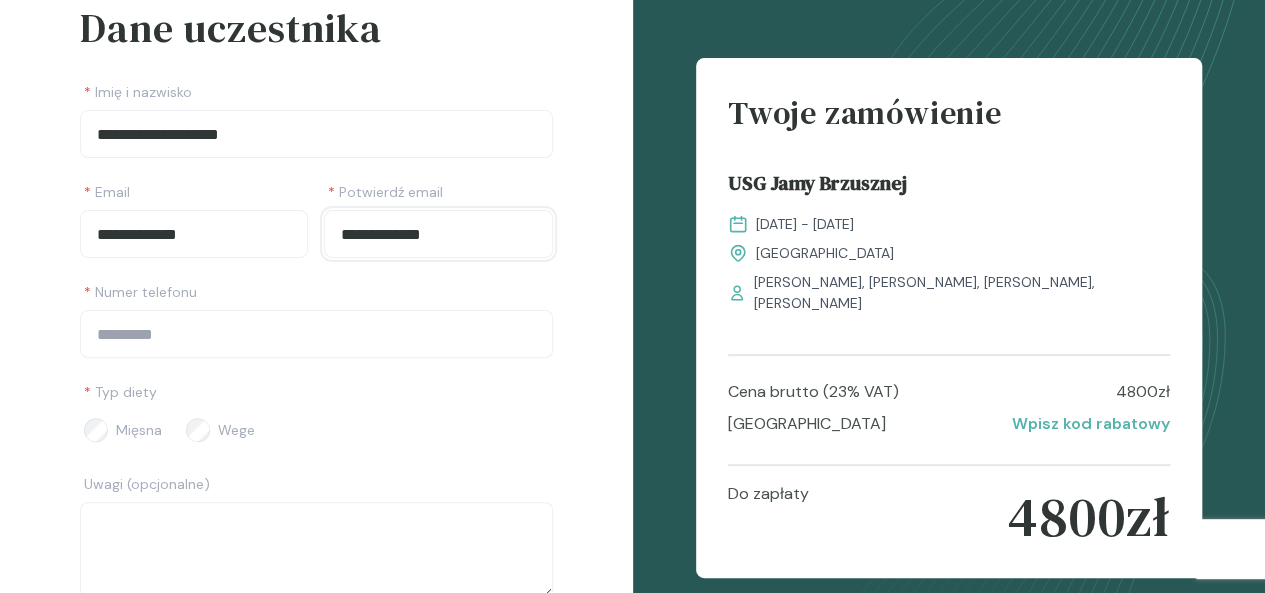 scroll, scrollTop: 172, scrollLeft: 0, axis: vertical 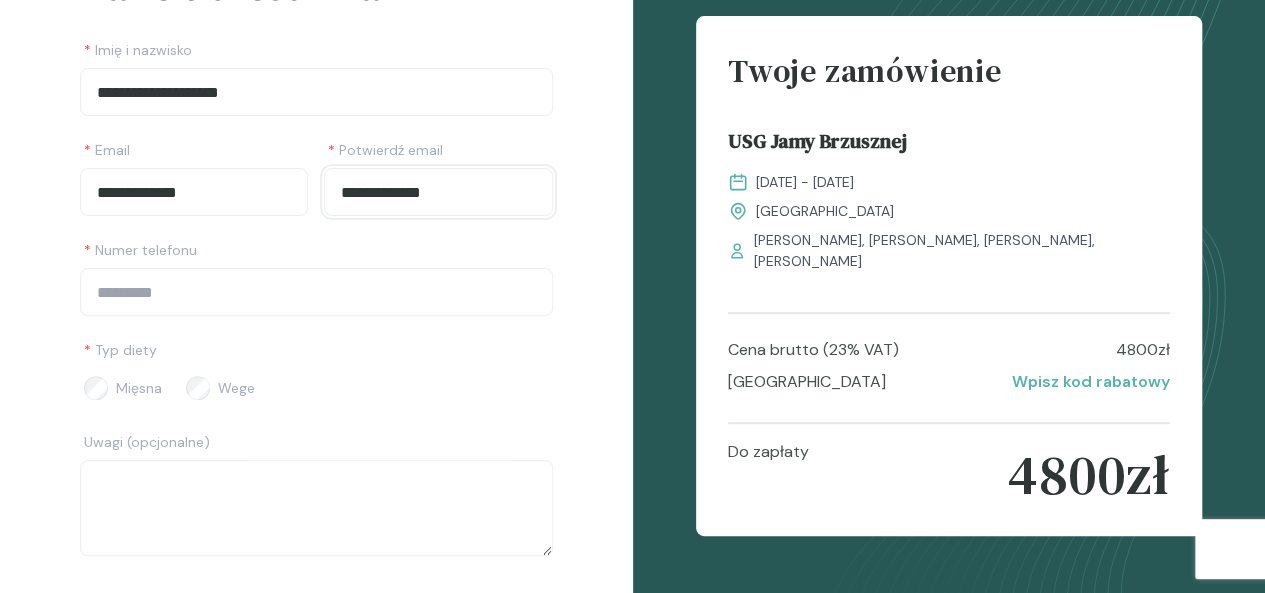 type on "**********" 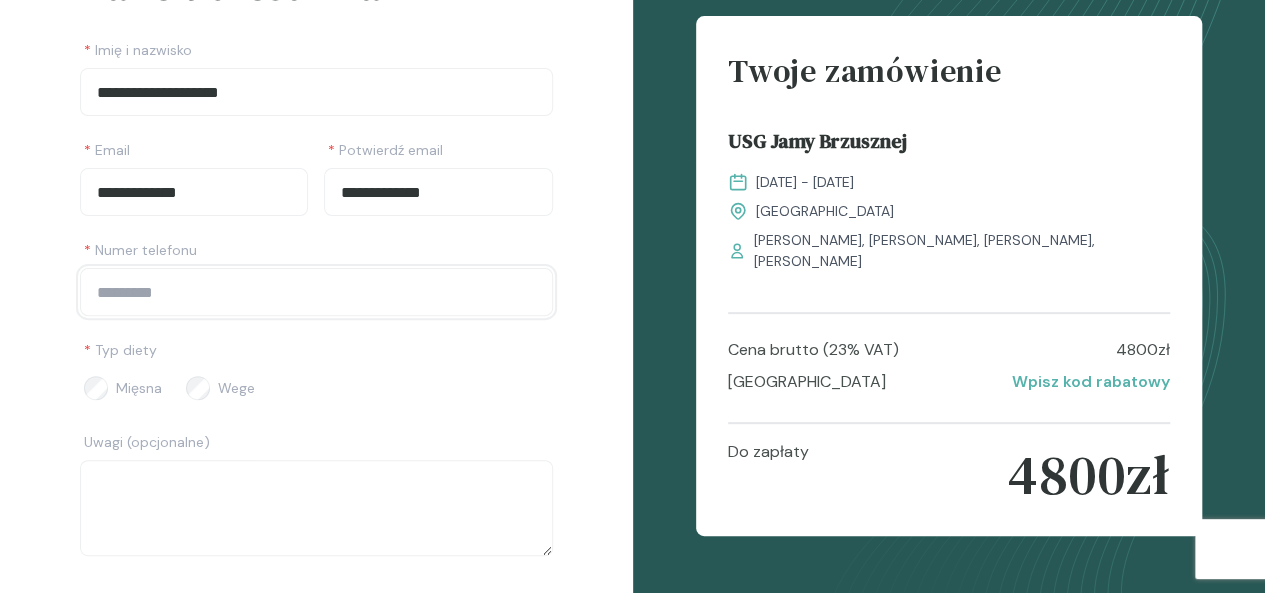 click at bounding box center (316, 292) 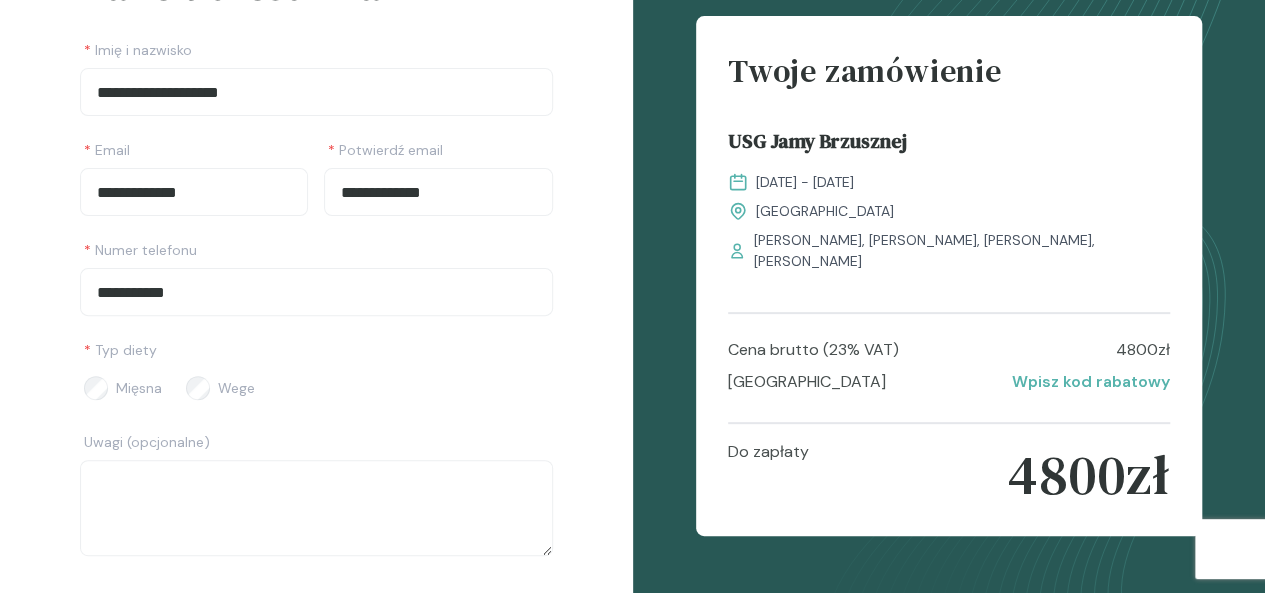click on "*   Typ diety Mięsna Wege" at bounding box center (316, 370) 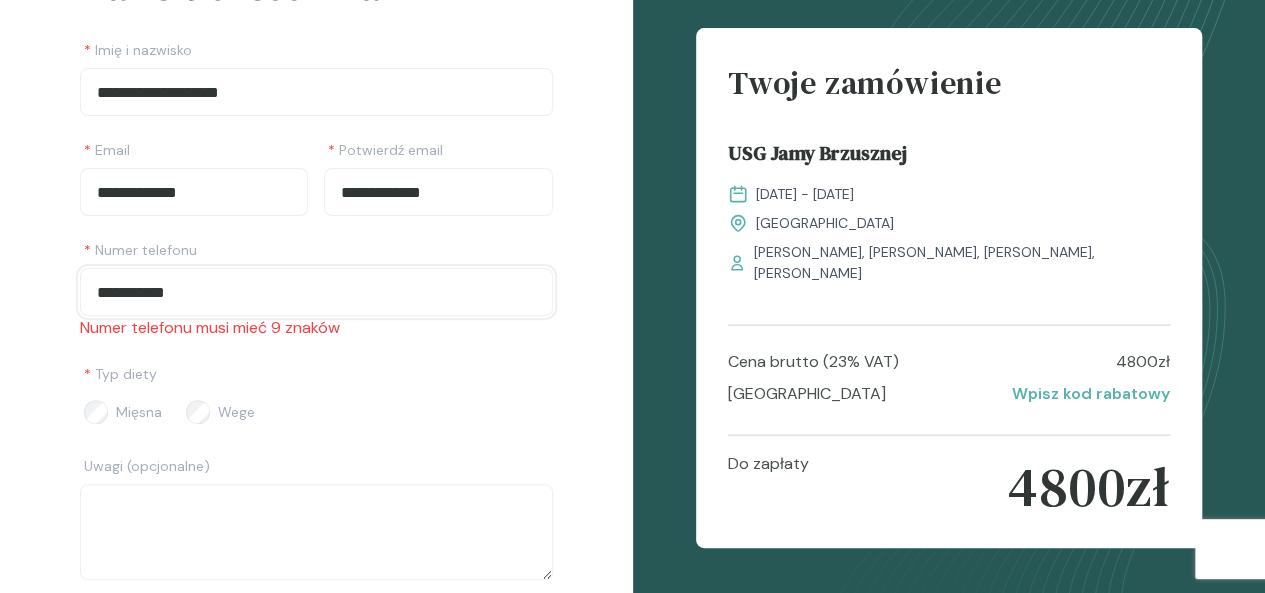 click on "**********" at bounding box center [316, 292] 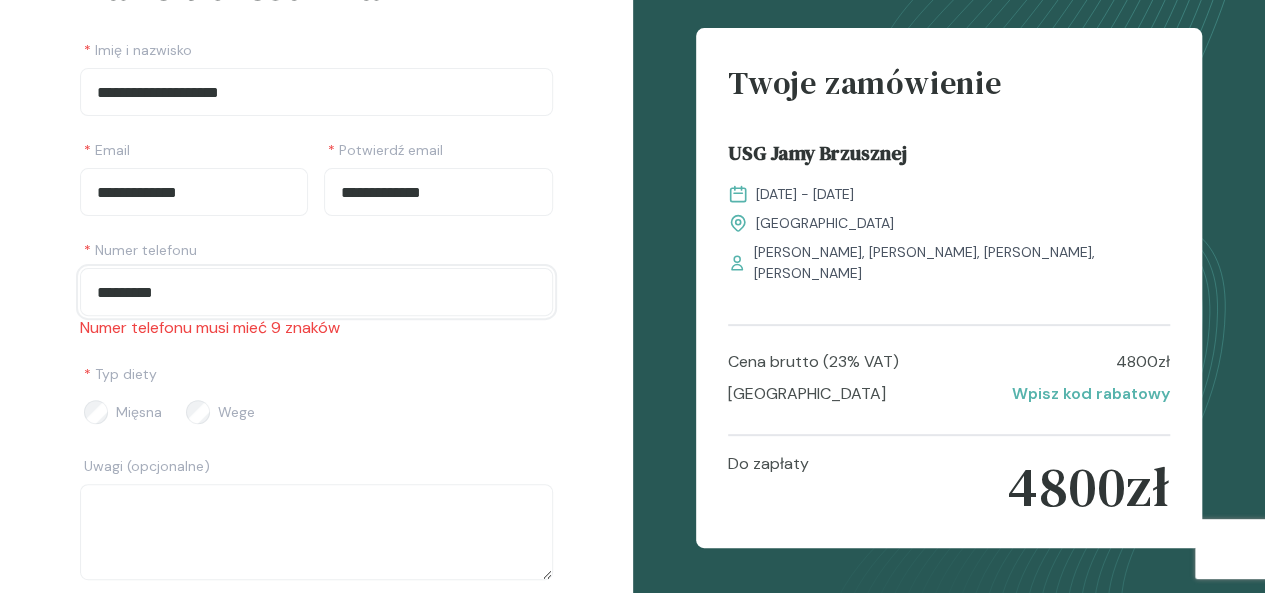 type on "*********" 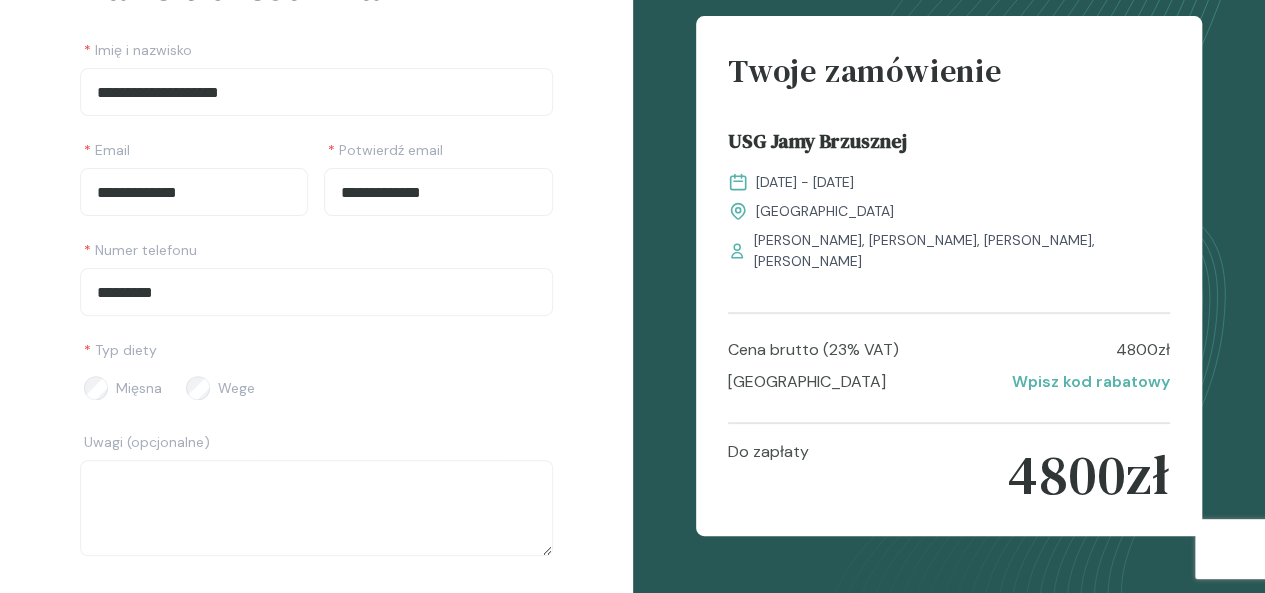click on "**********" at bounding box center [316, 256] 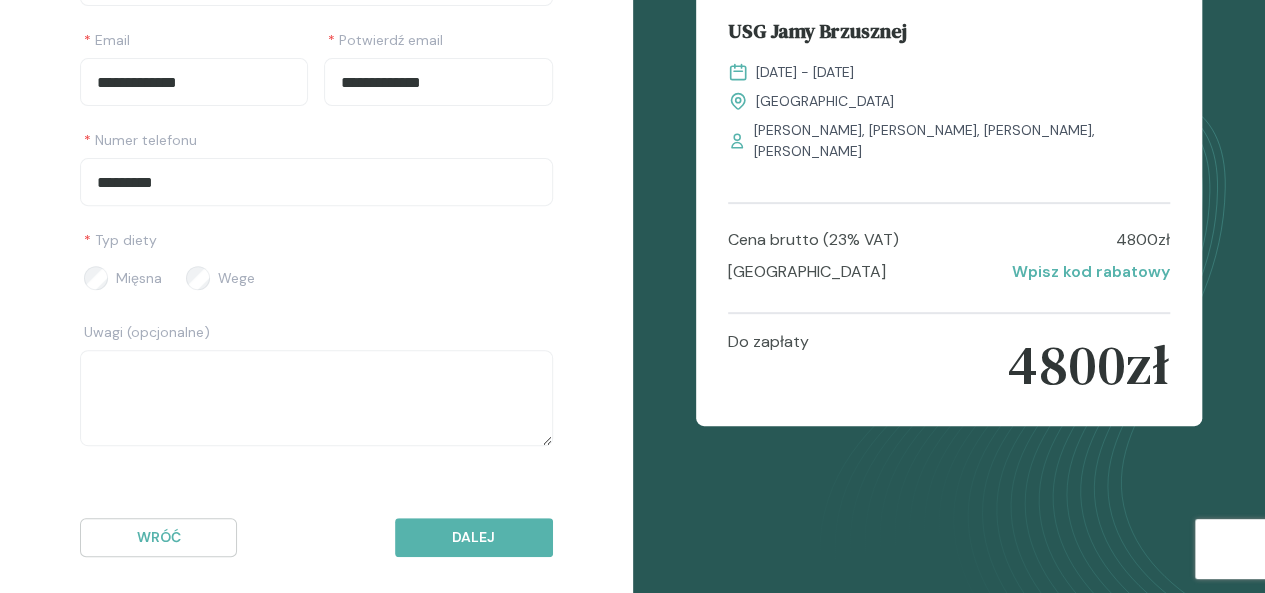 scroll, scrollTop: 301, scrollLeft: 0, axis: vertical 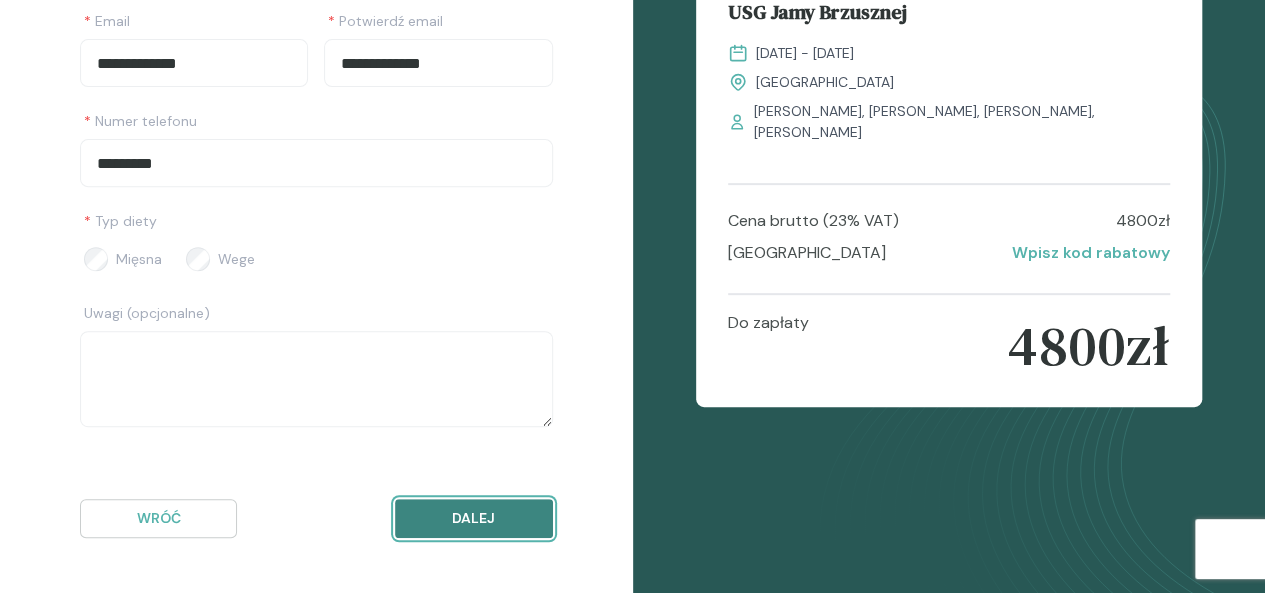 click on "Dalej" at bounding box center (473, 518) 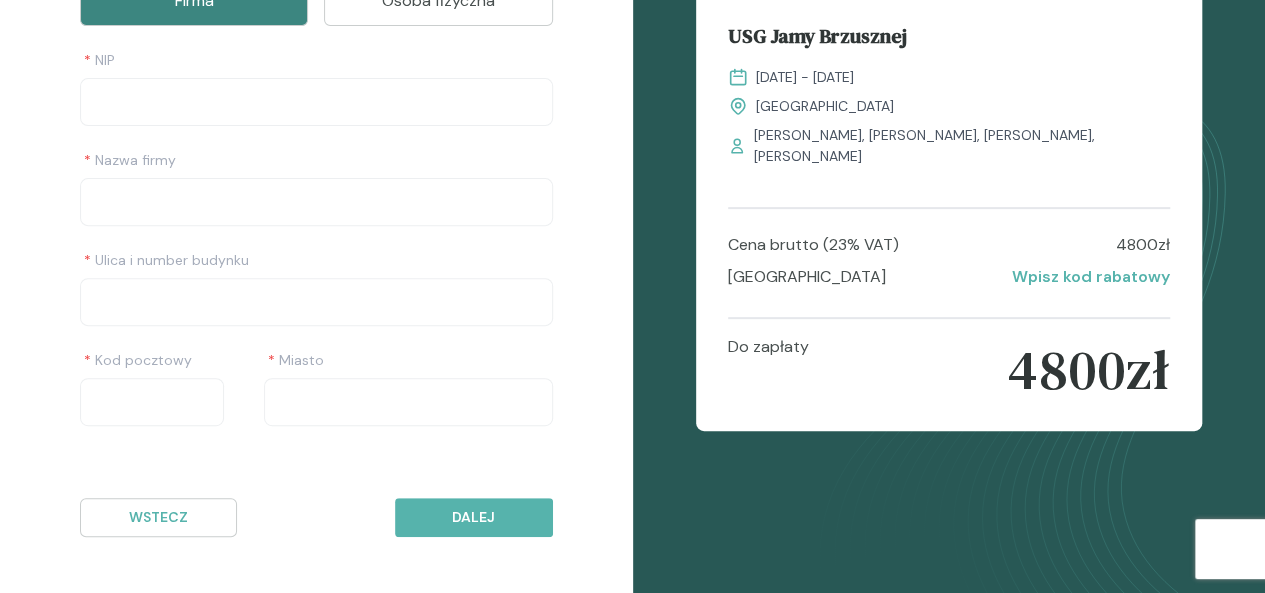 scroll, scrollTop: 250, scrollLeft: 0, axis: vertical 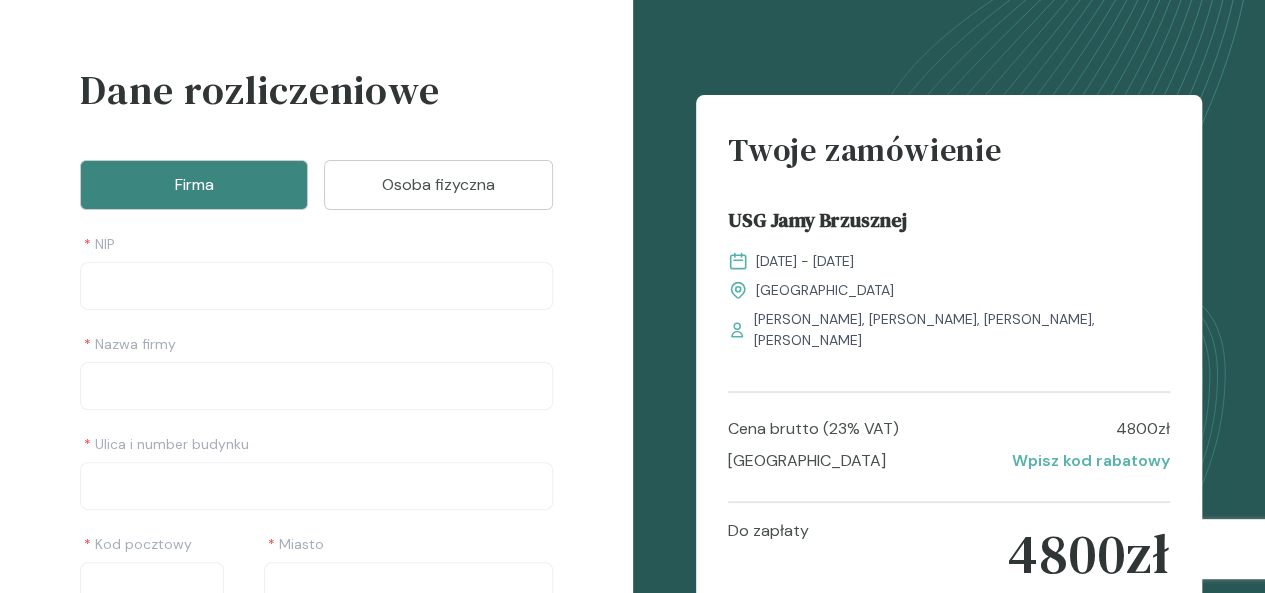 click on "Osoba fizyczna" at bounding box center [438, 185] 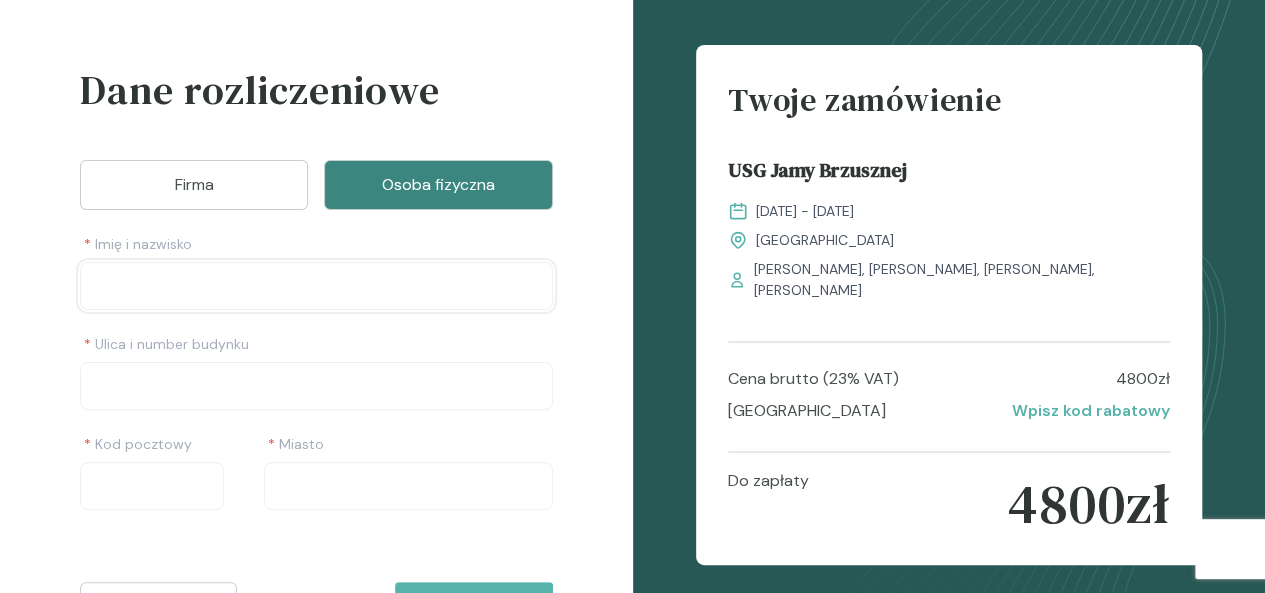 click at bounding box center [316, 286] 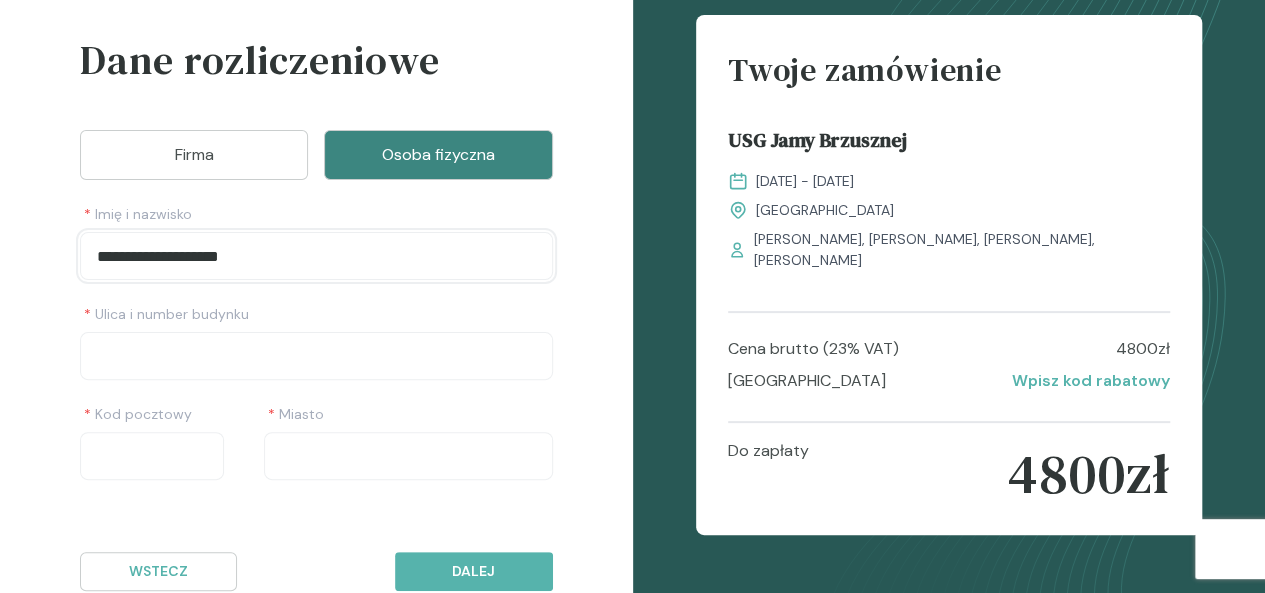 scroll, scrollTop: 150, scrollLeft: 0, axis: vertical 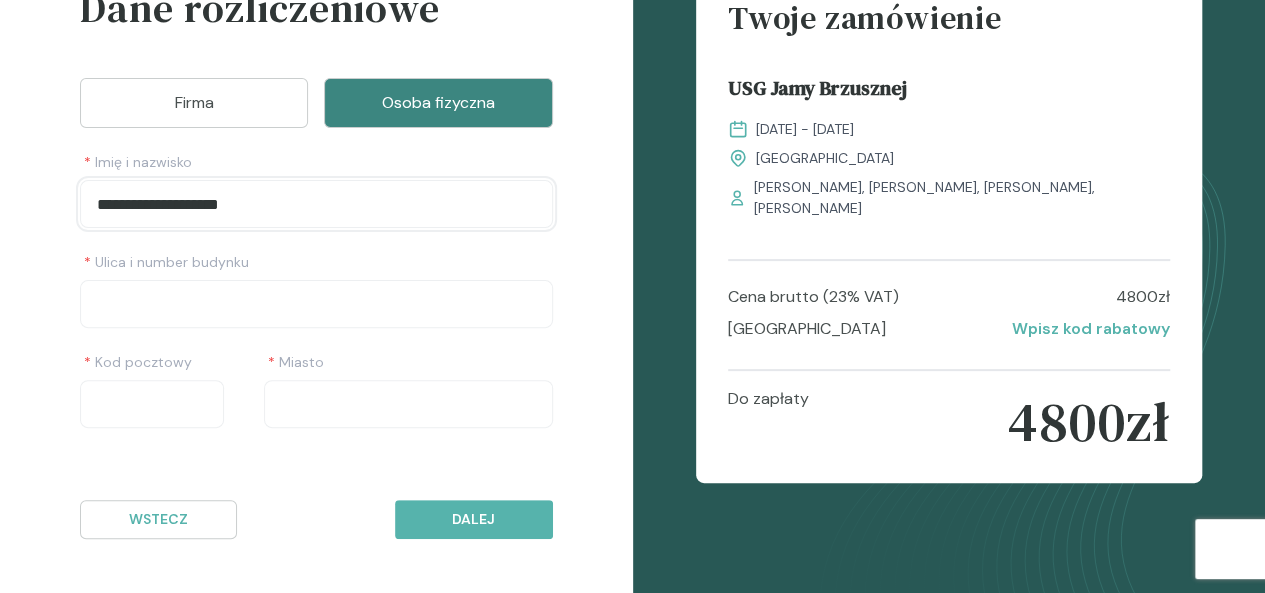 type on "**********" 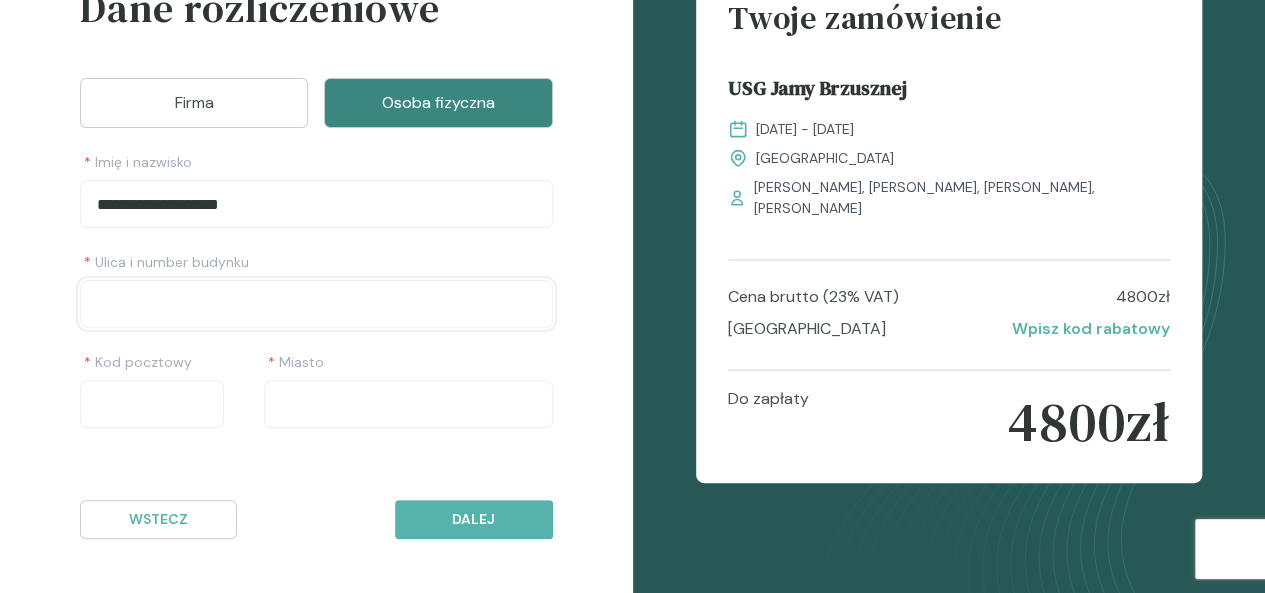 click at bounding box center [316, 304] 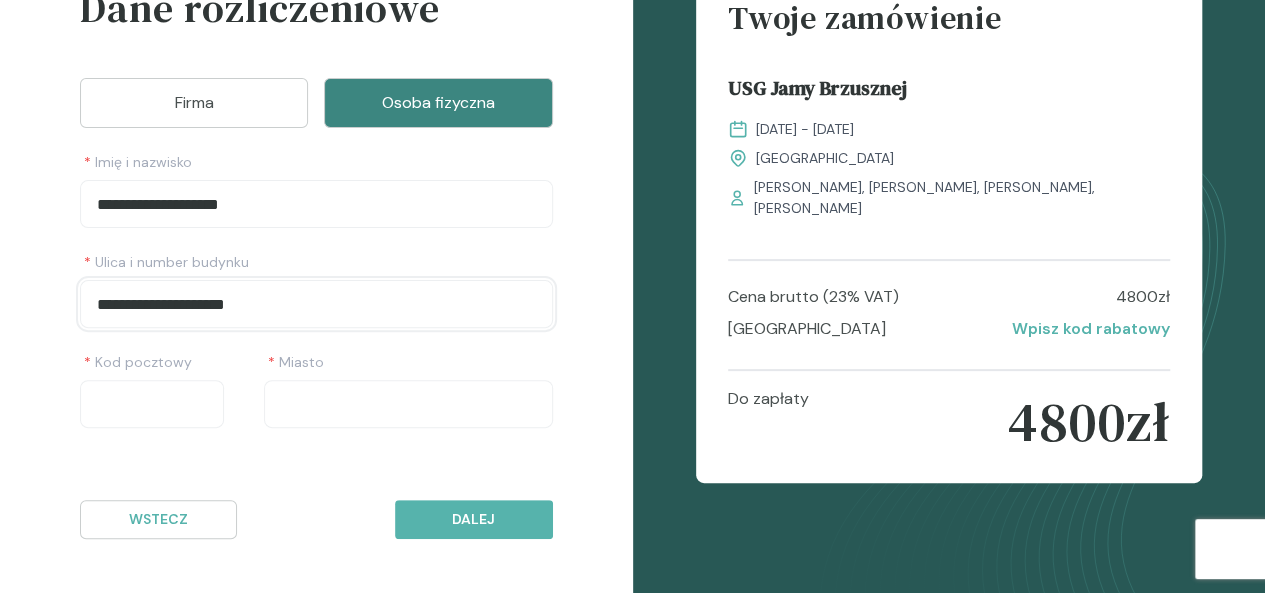 type on "**********" 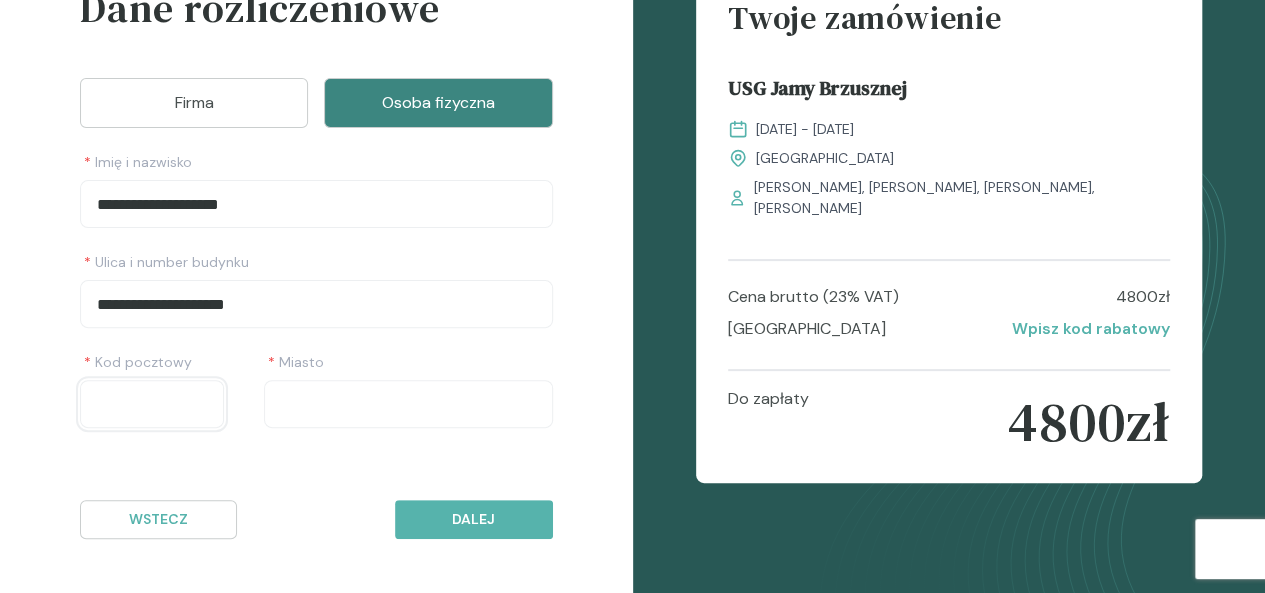 click at bounding box center [152, 404] 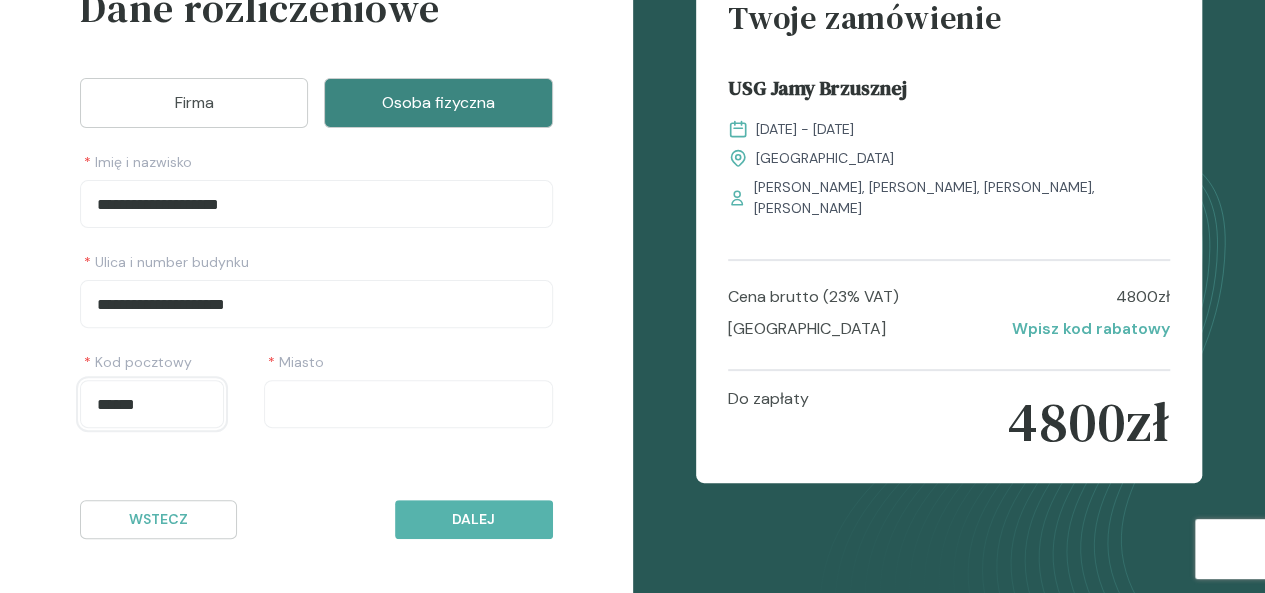 type on "******" 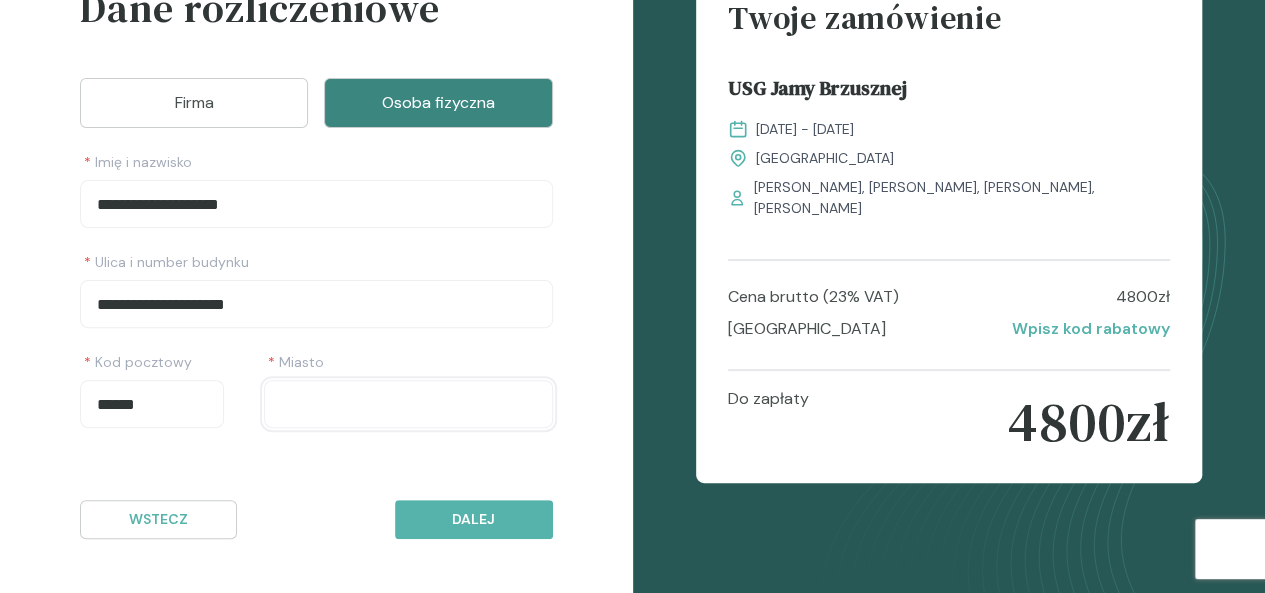 click at bounding box center (408, 404) 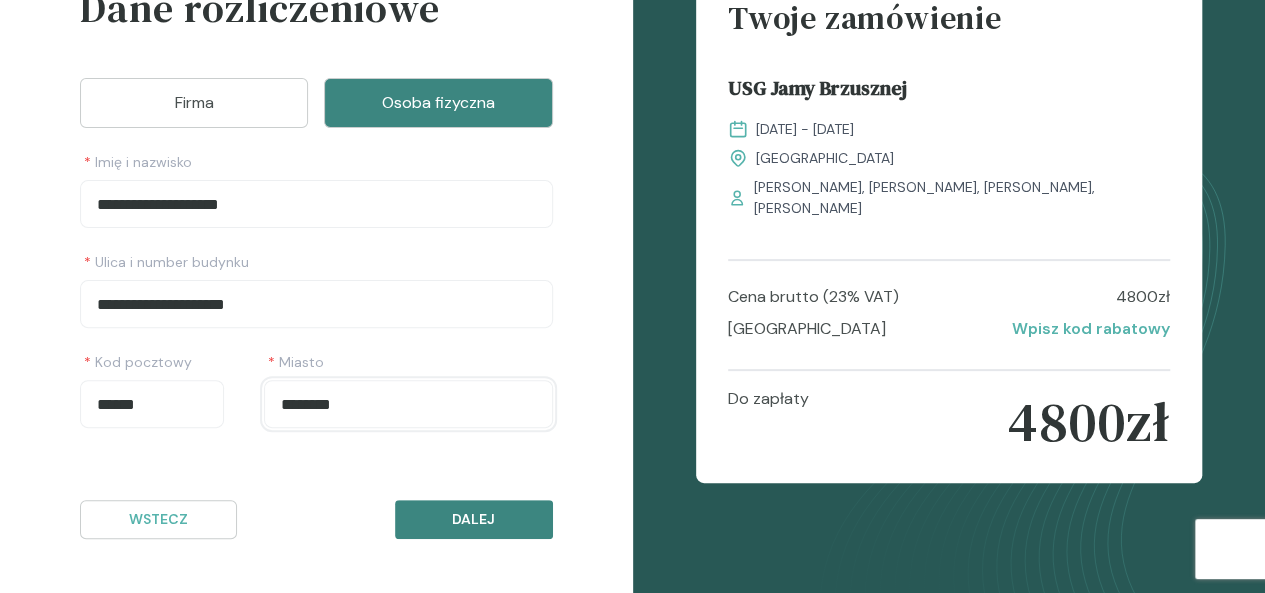 type on "********" 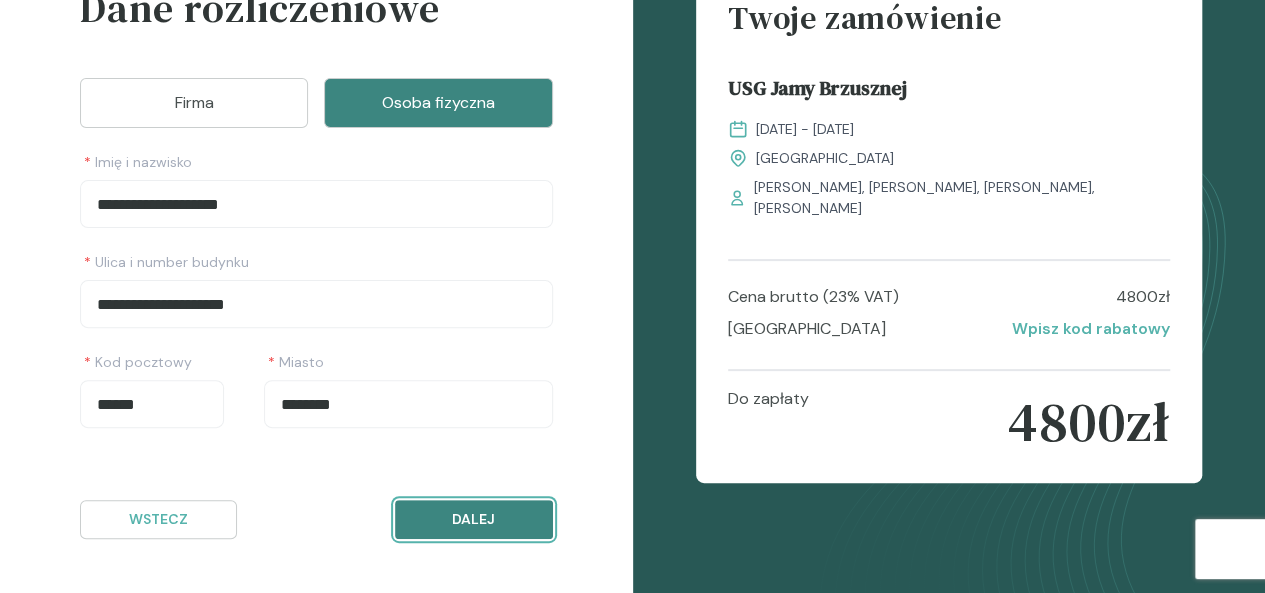 click on "Dalej" at bounding box center [473, 519] 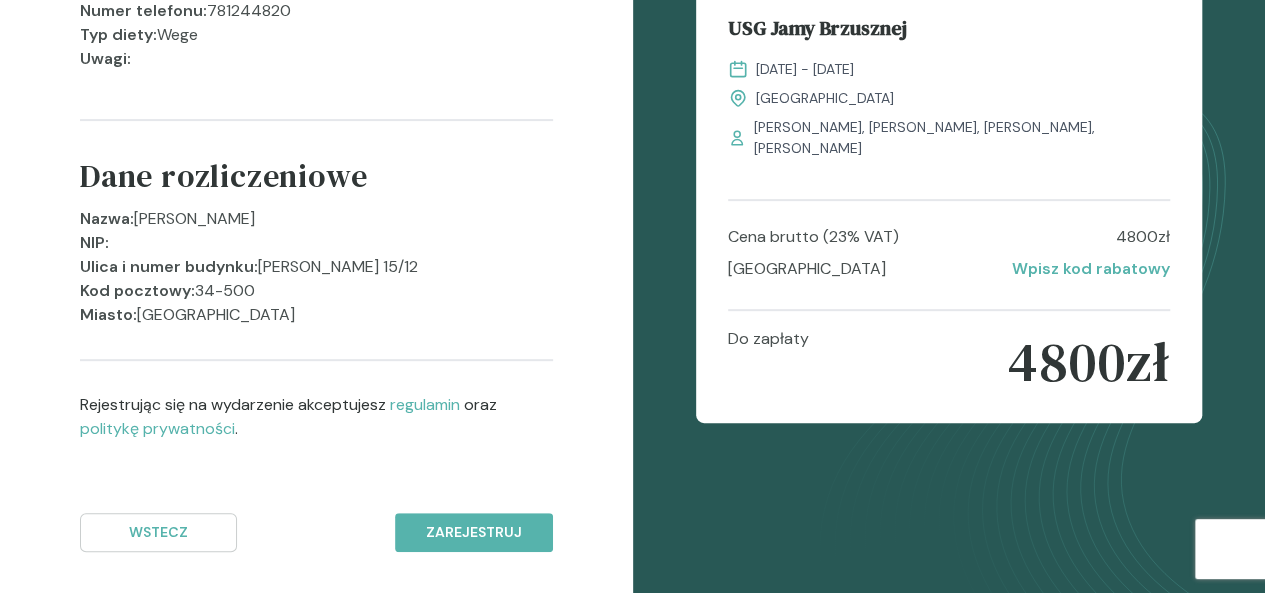 scroll, scrollTop: 297, scrollLeft: 0, axis: vertical 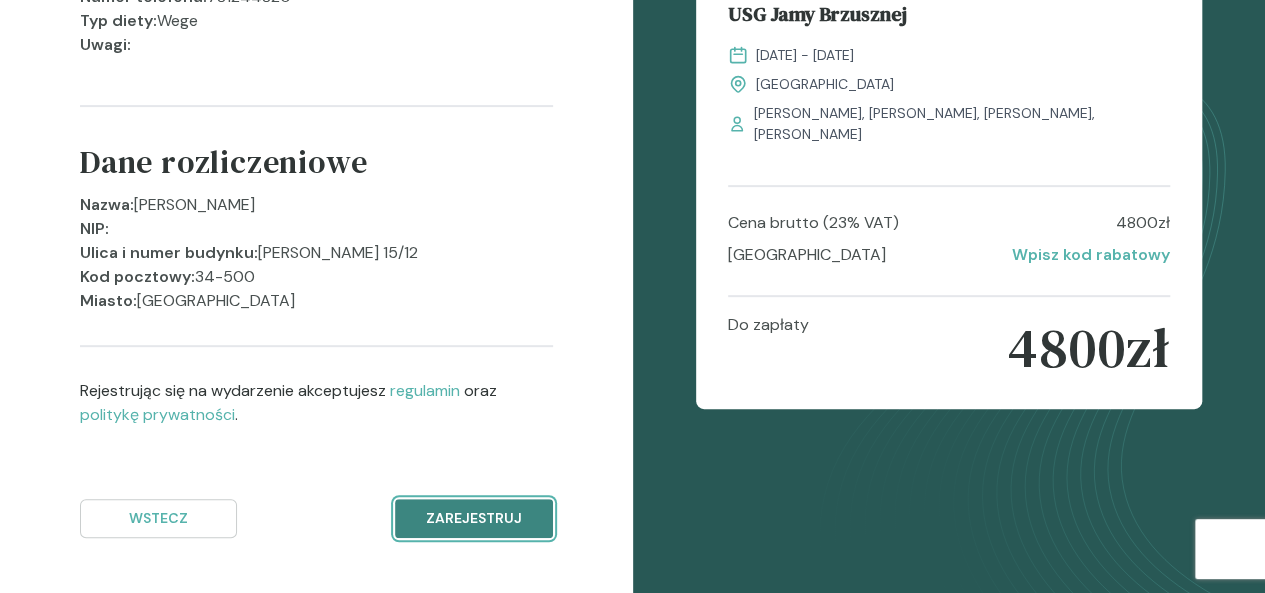 click on "Zarejestruj" at bounding box center (473, 518) 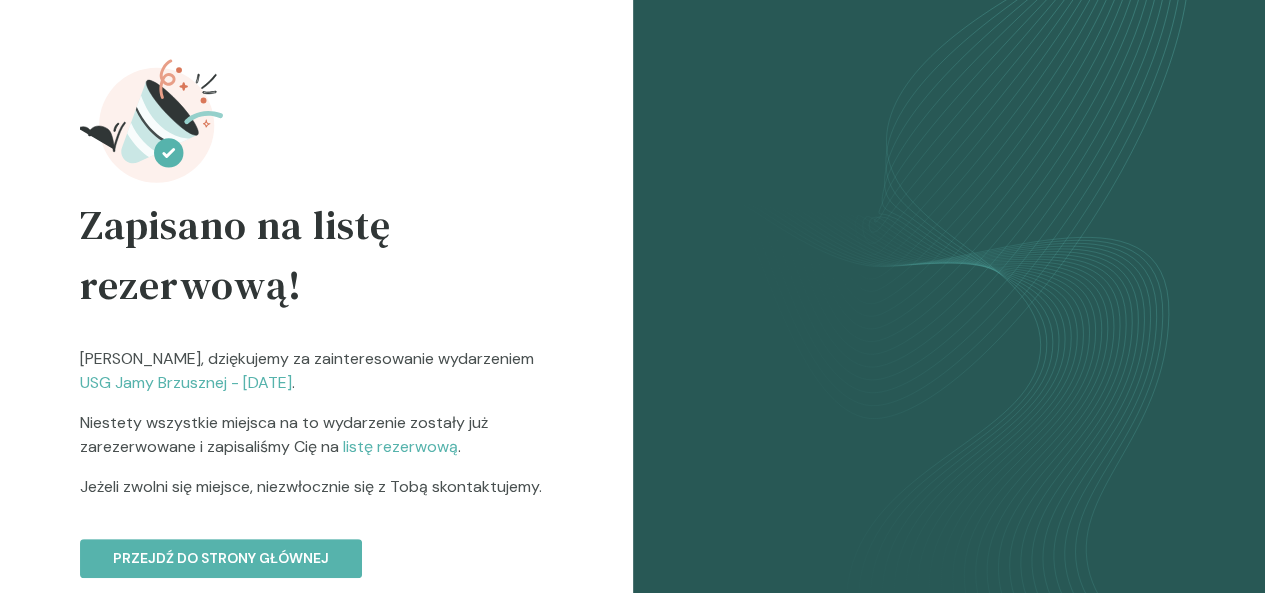 scroll, scrollTop: 0, scrollLeft: 0, axis: both 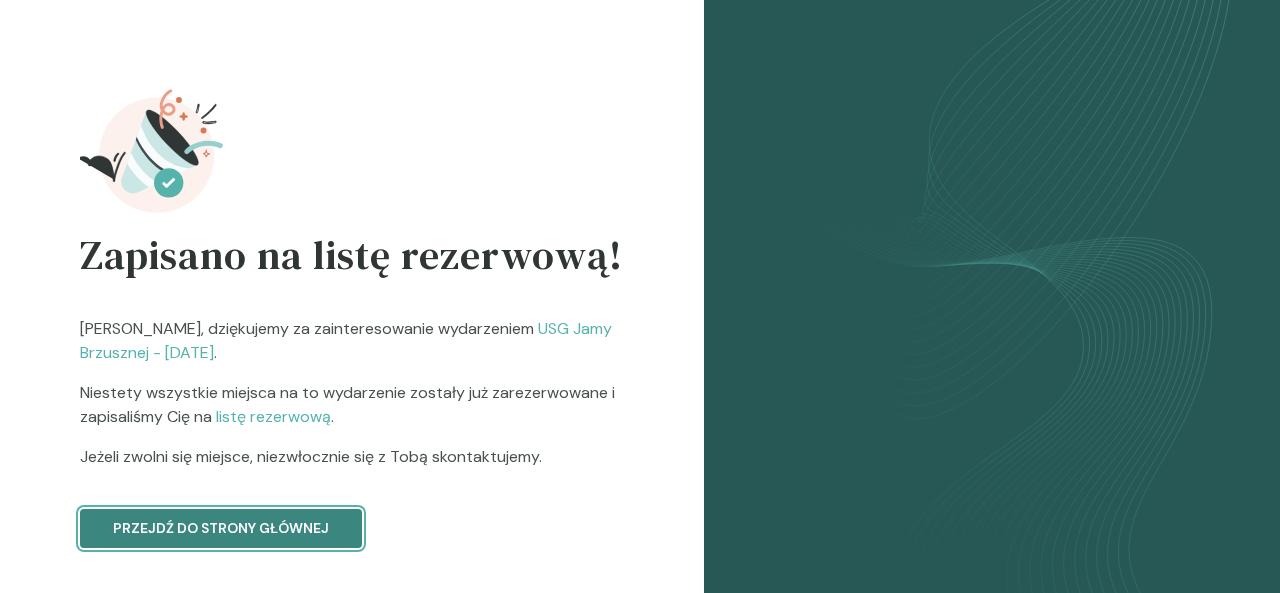click on "Przejdź do strony głównej" at bounding box center (221, 528) 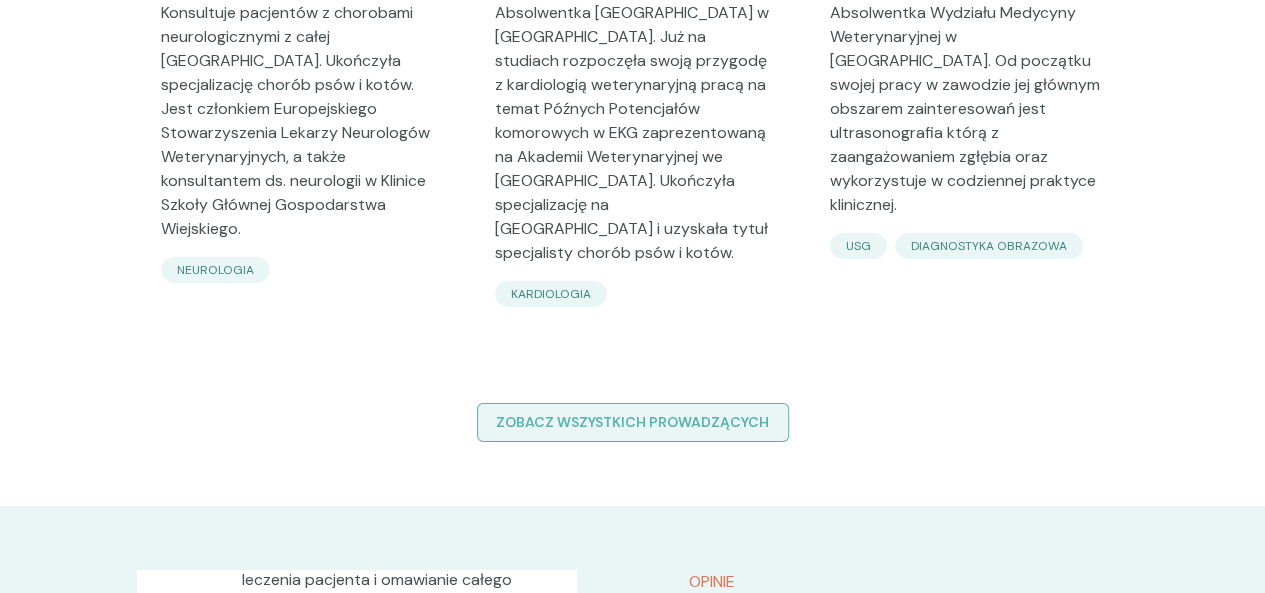 scroll, scrollTop: 3170, scrollLeft: 0, axis: vertical 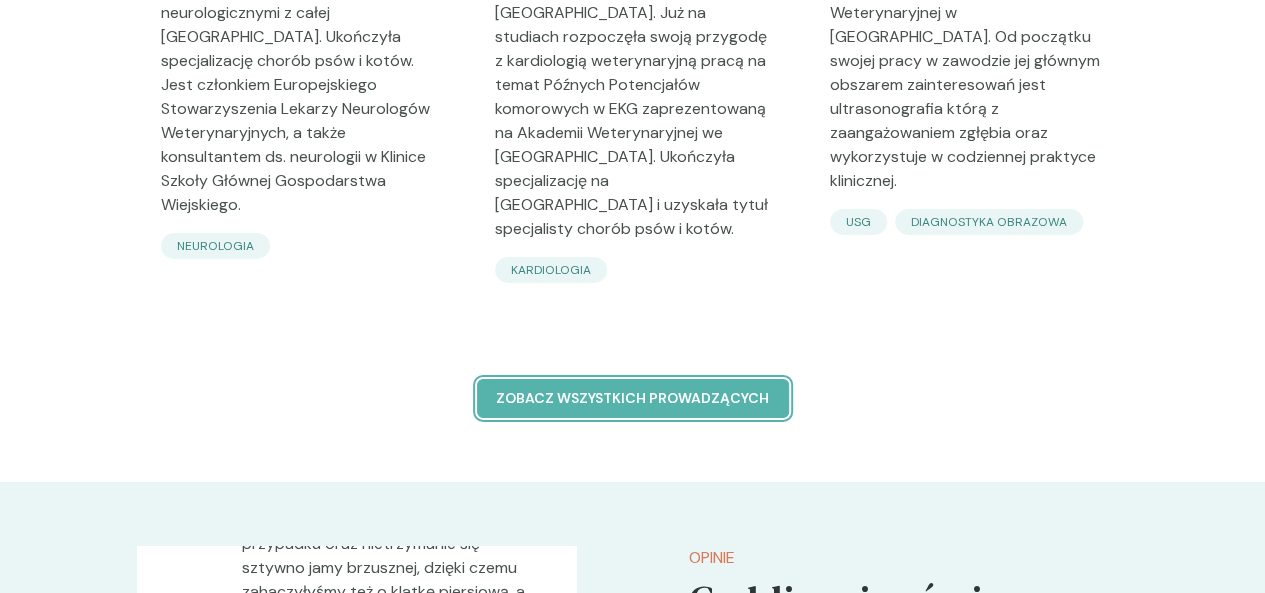click on "Zobacz wszystkich prowadzących" at bounding box center (633, 398) 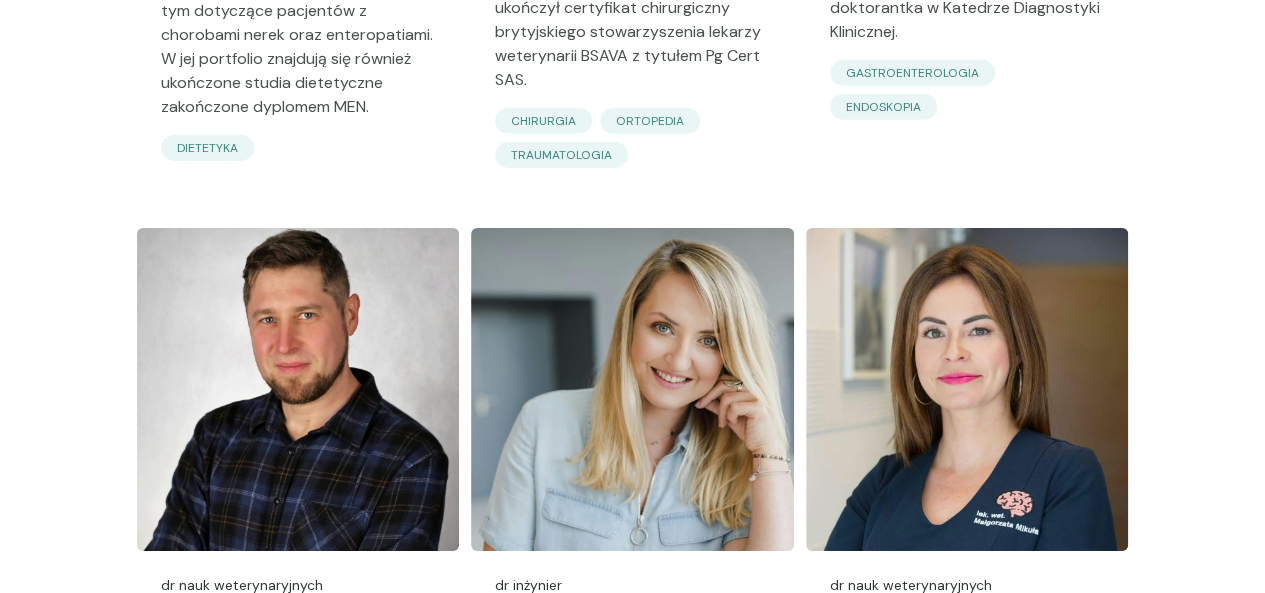 scroll, scrollTop: 0, scrollLeft: 0, axis: both 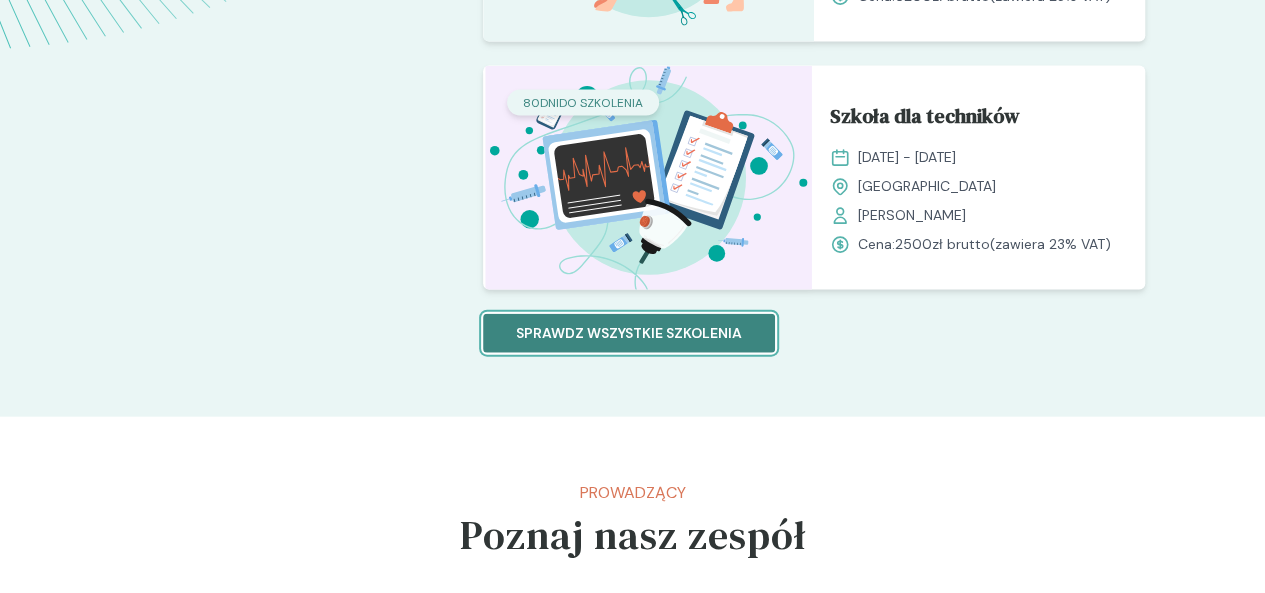 click on "Sprawdz wszystkie szkolenia" at bounding box center (629, 333) 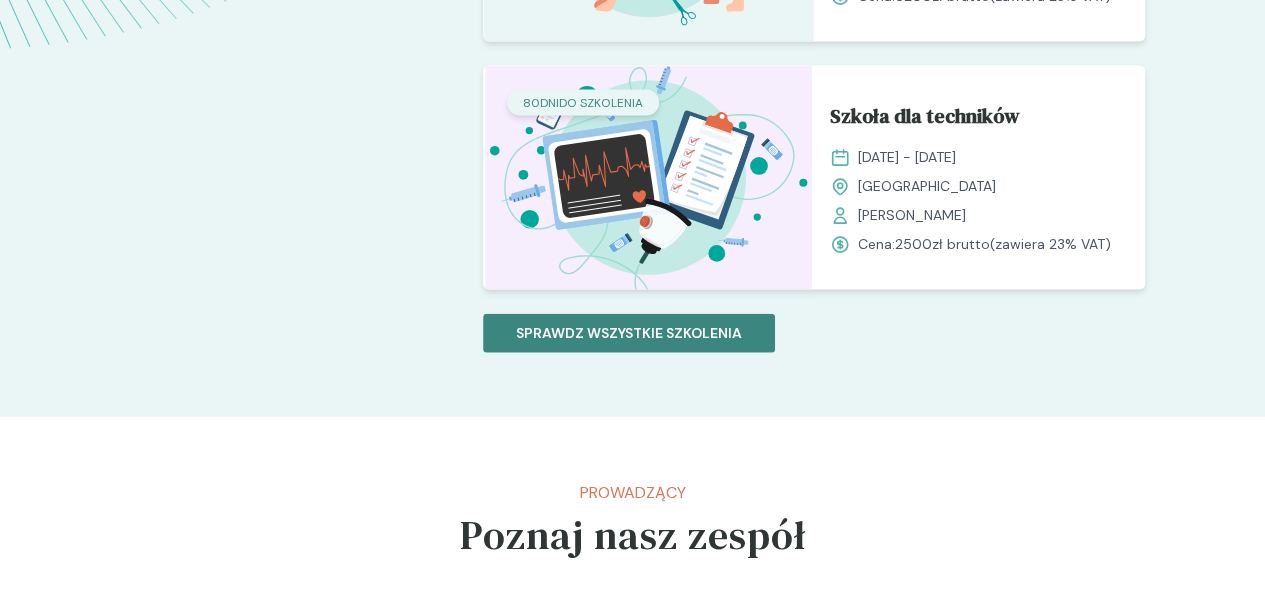 scroll, scrollTop: 0, scrollLeft: 0, axis: both 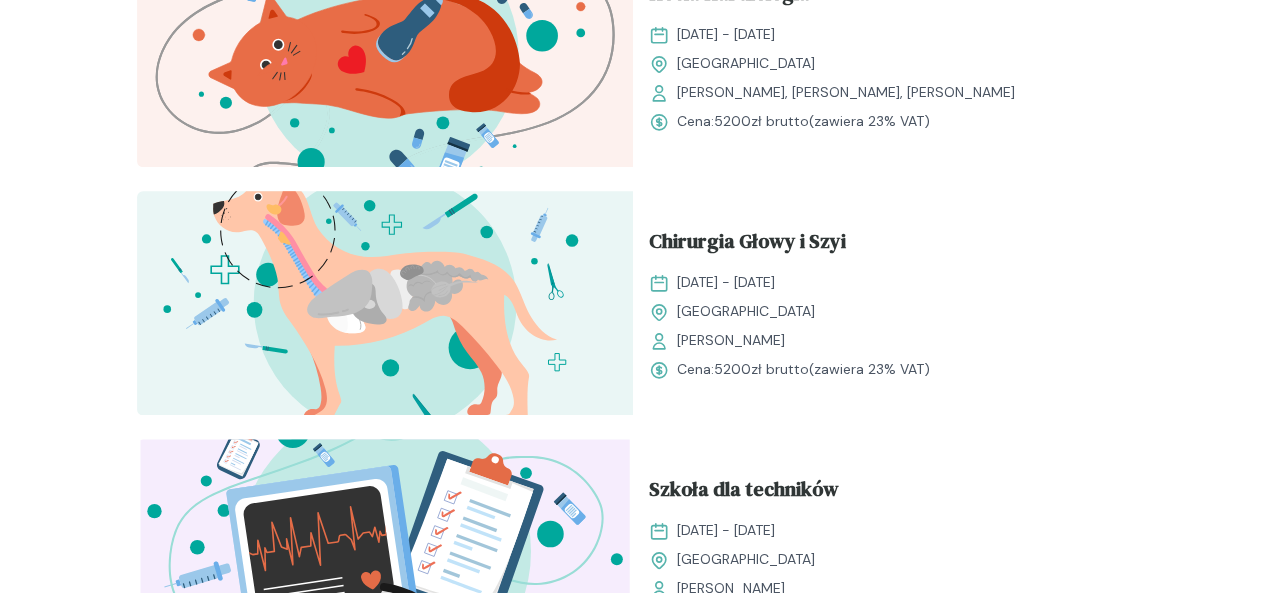 click at bounding box center [385, 799] 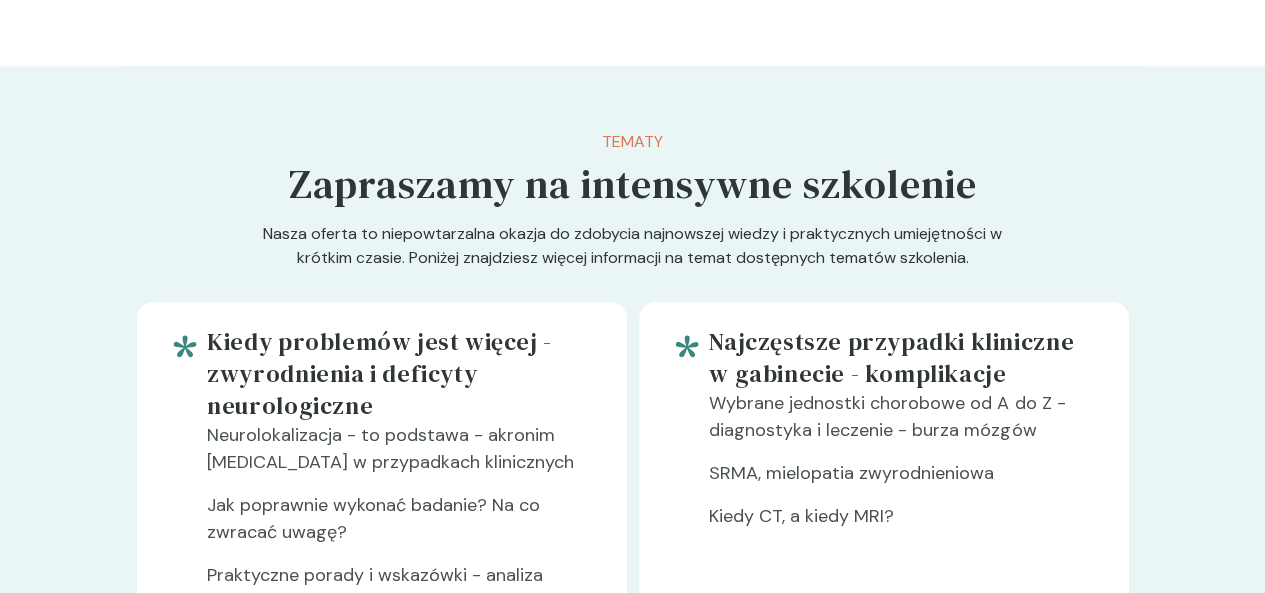 scroll, scrollTop: 0, scrollLeft: 0, axis: both 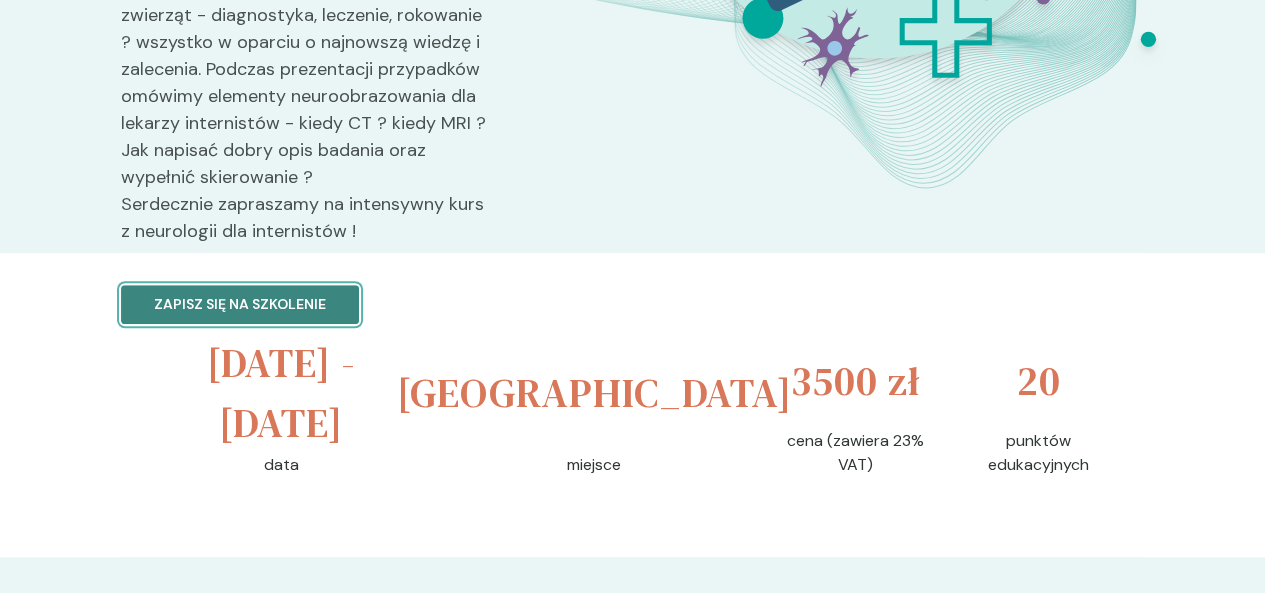 click on "Zapisz się na szkolenie" at bounding box center (240, 304) 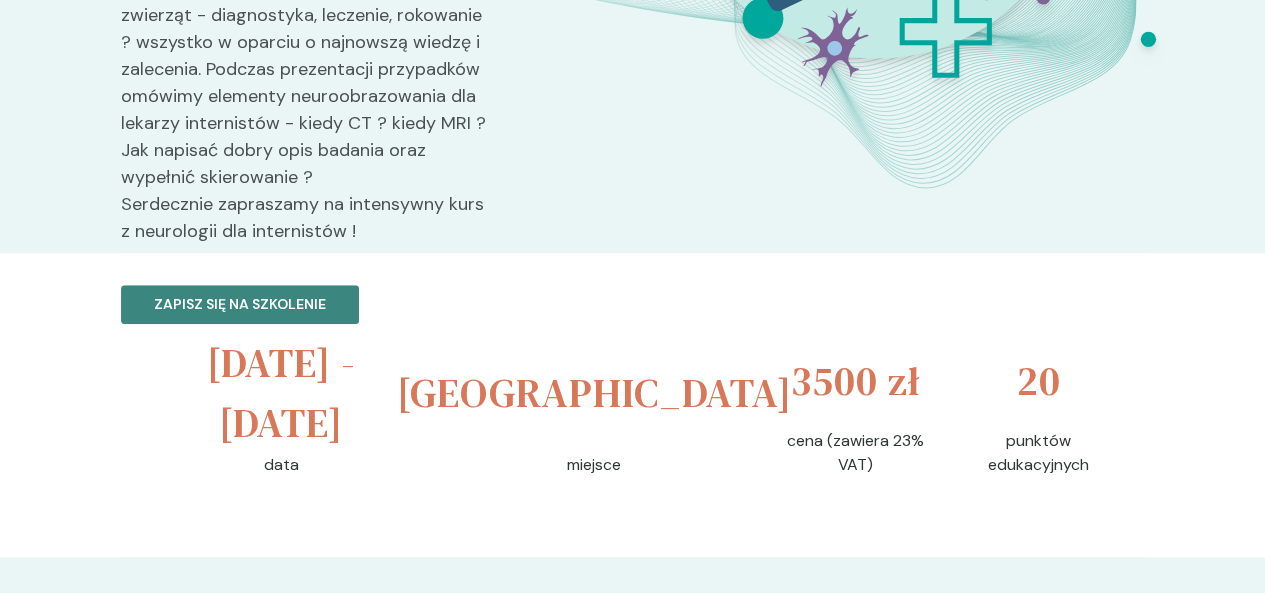 scroll, scrollTop: 0, scrollLeft: 0, axis: both 